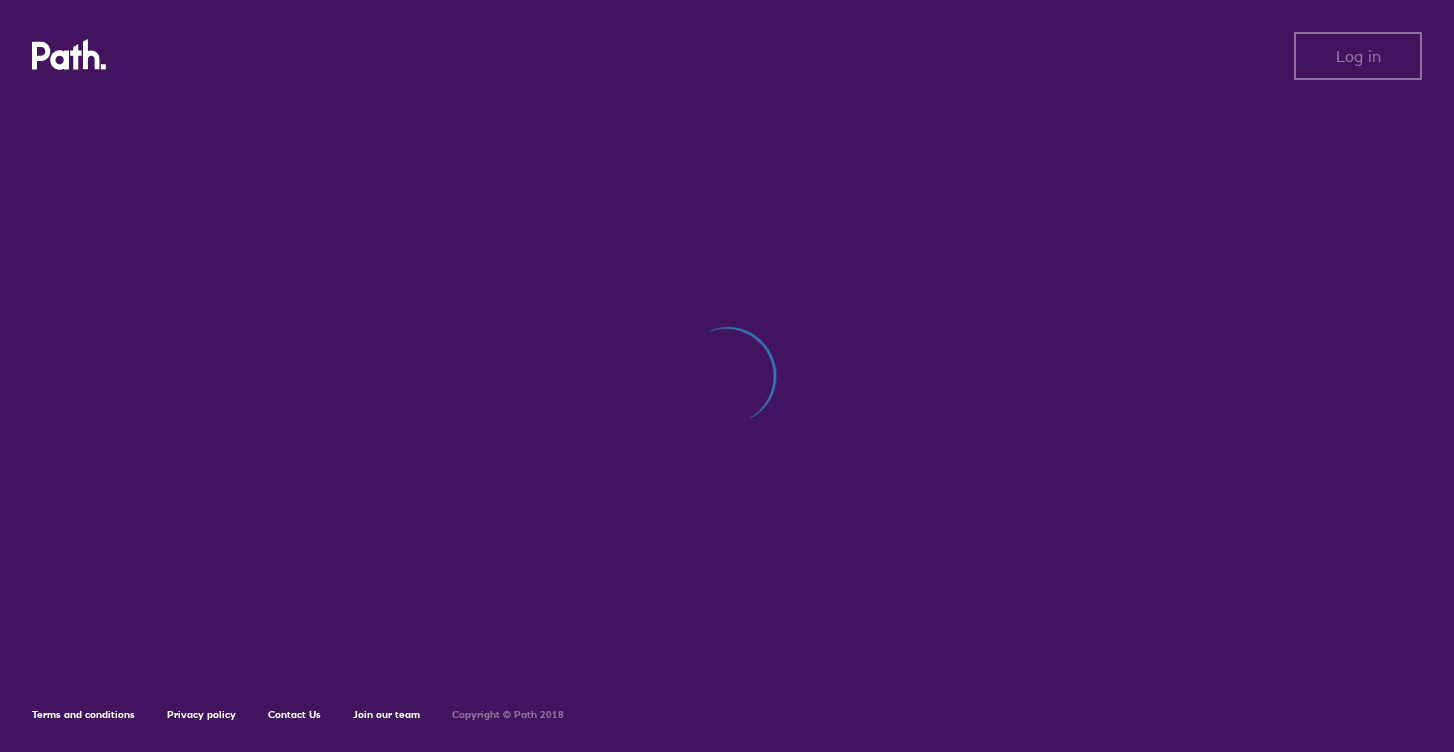 scroll, scrollTop: 0, scrollLeft: 0, axis: both 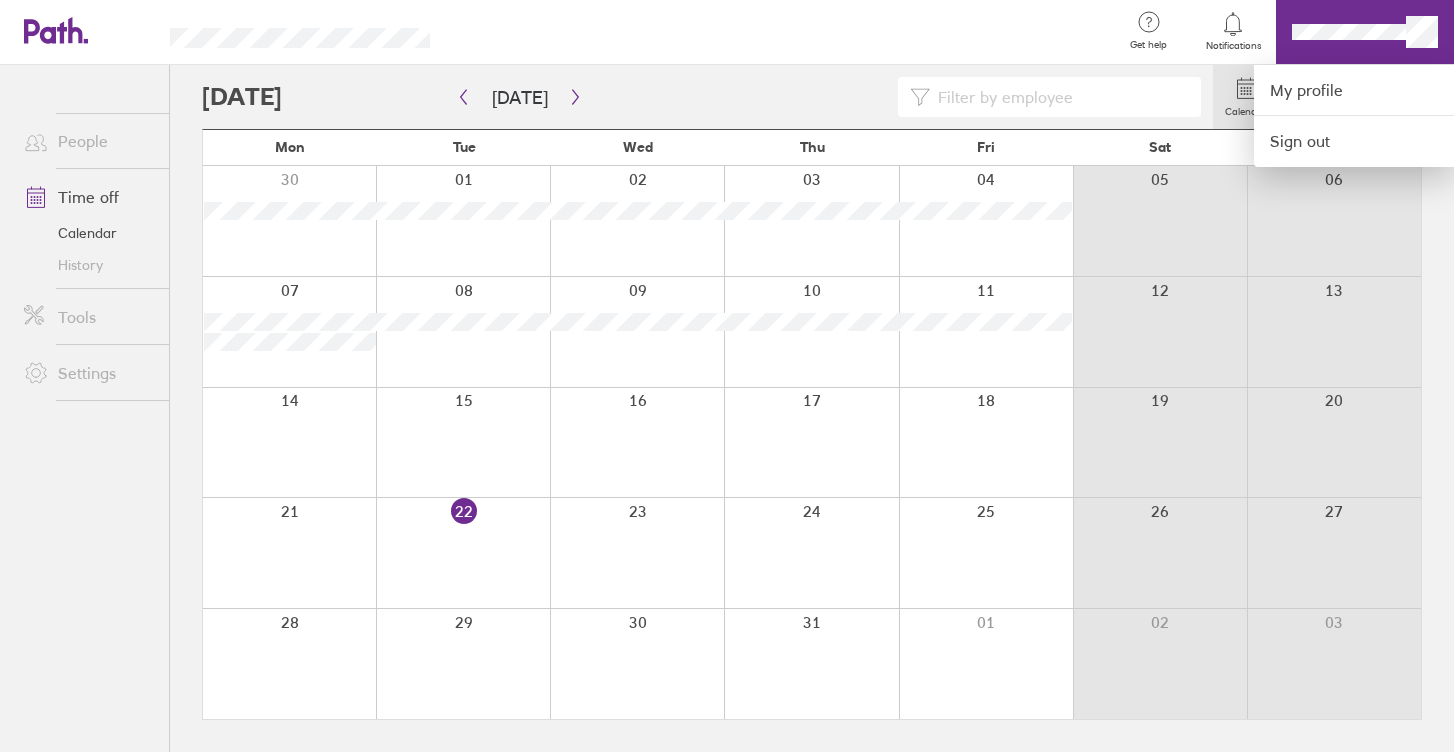 click at bounding box center [727, 376] 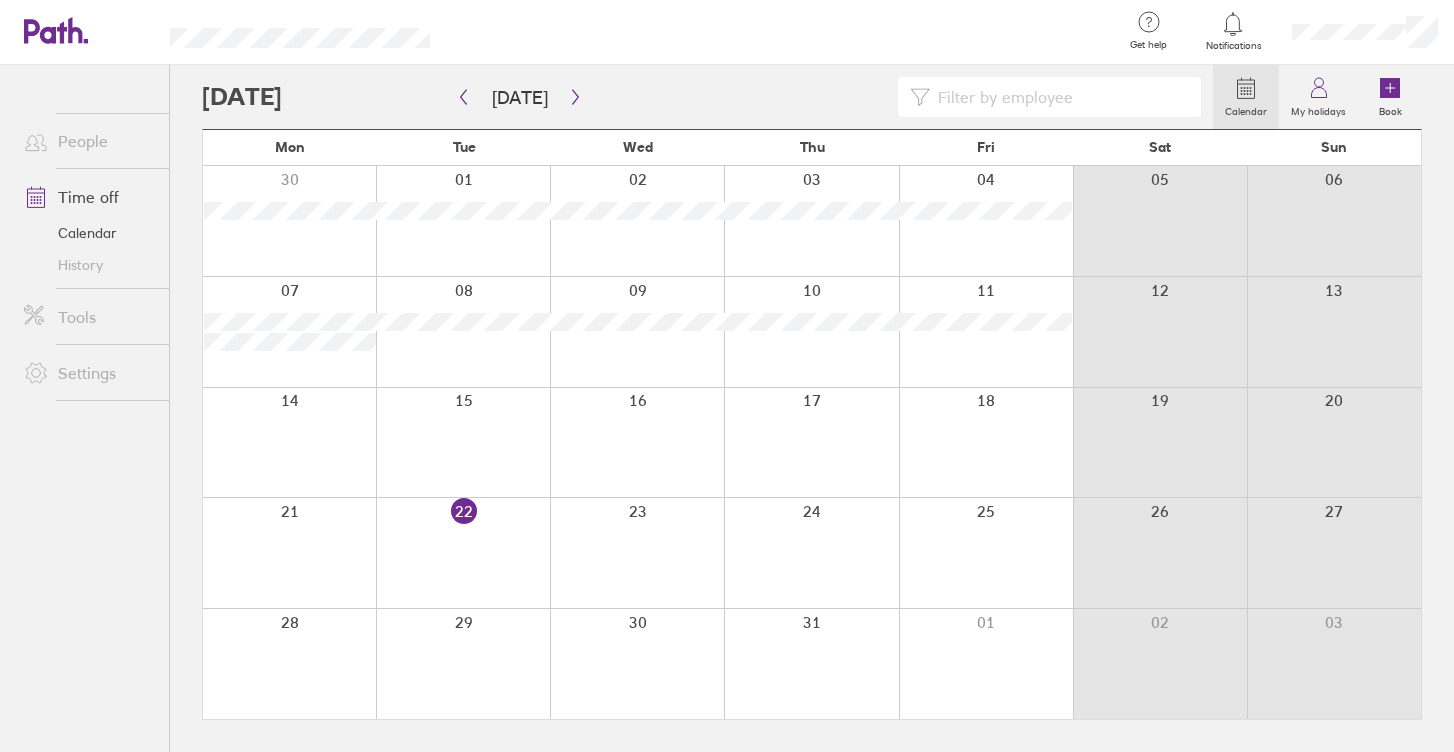 click on "Time off" at bounding box center [88, 197] 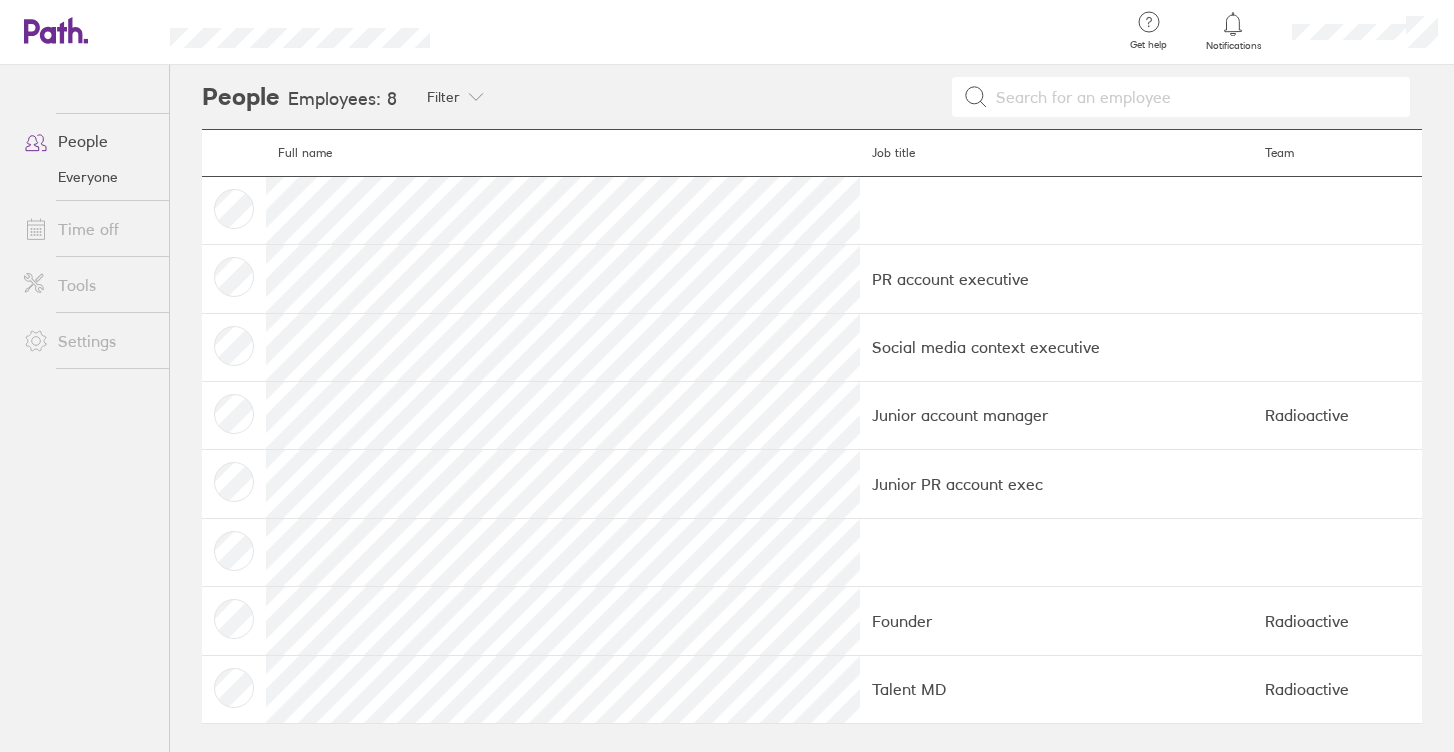 click at bounding box center [234, 415] 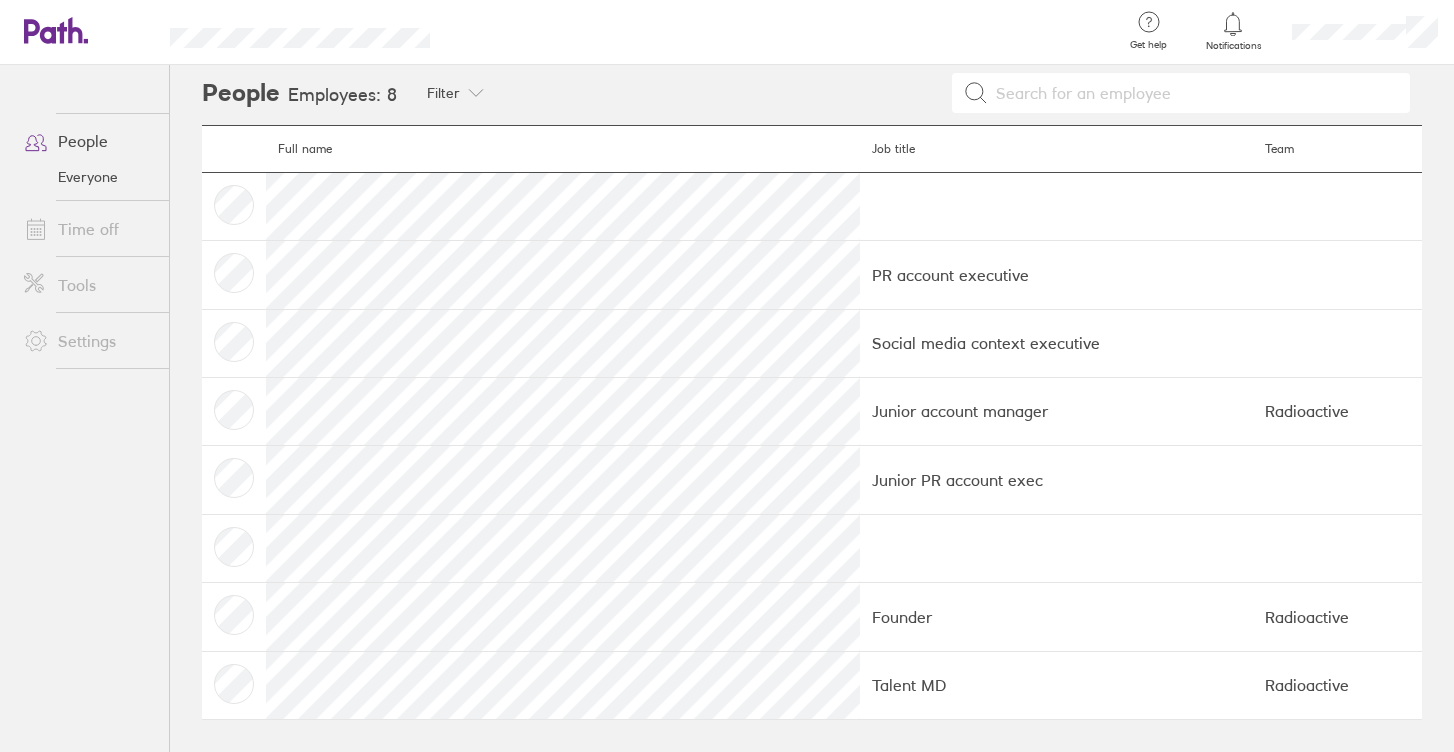 scroll, scrollTop: 1, scrollLeft: 0, axis: vertical 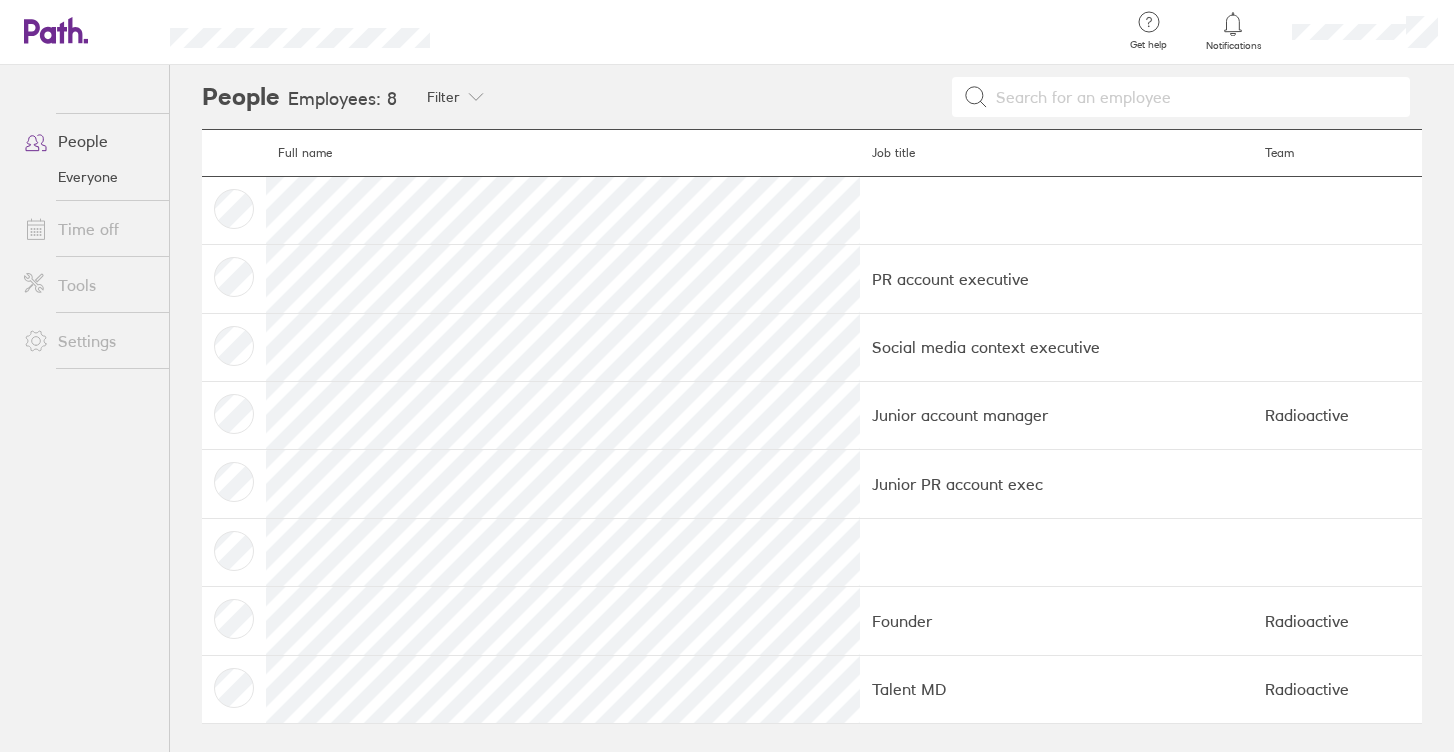 click on "Tools" at bounding box center (88, 285) 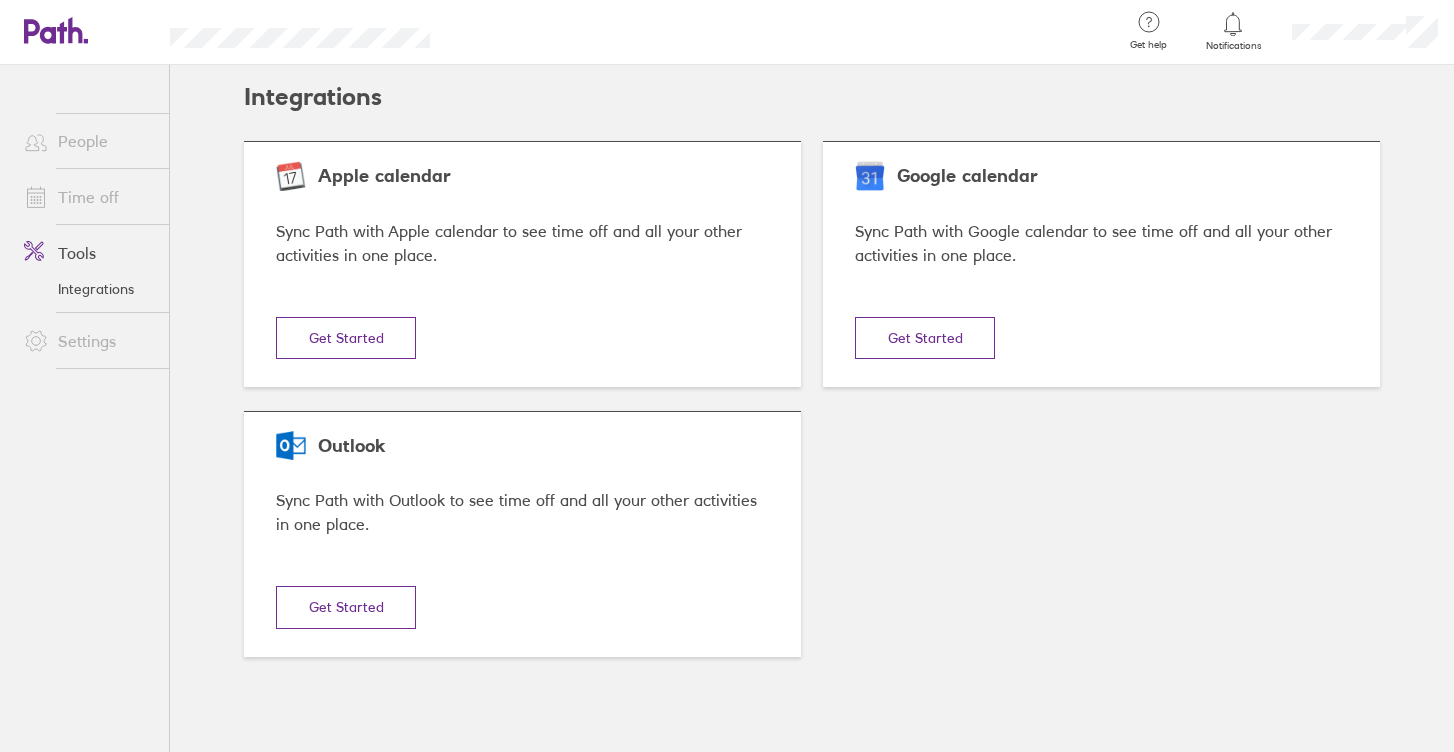 click on "Settings" at bounding box center (88, 341) 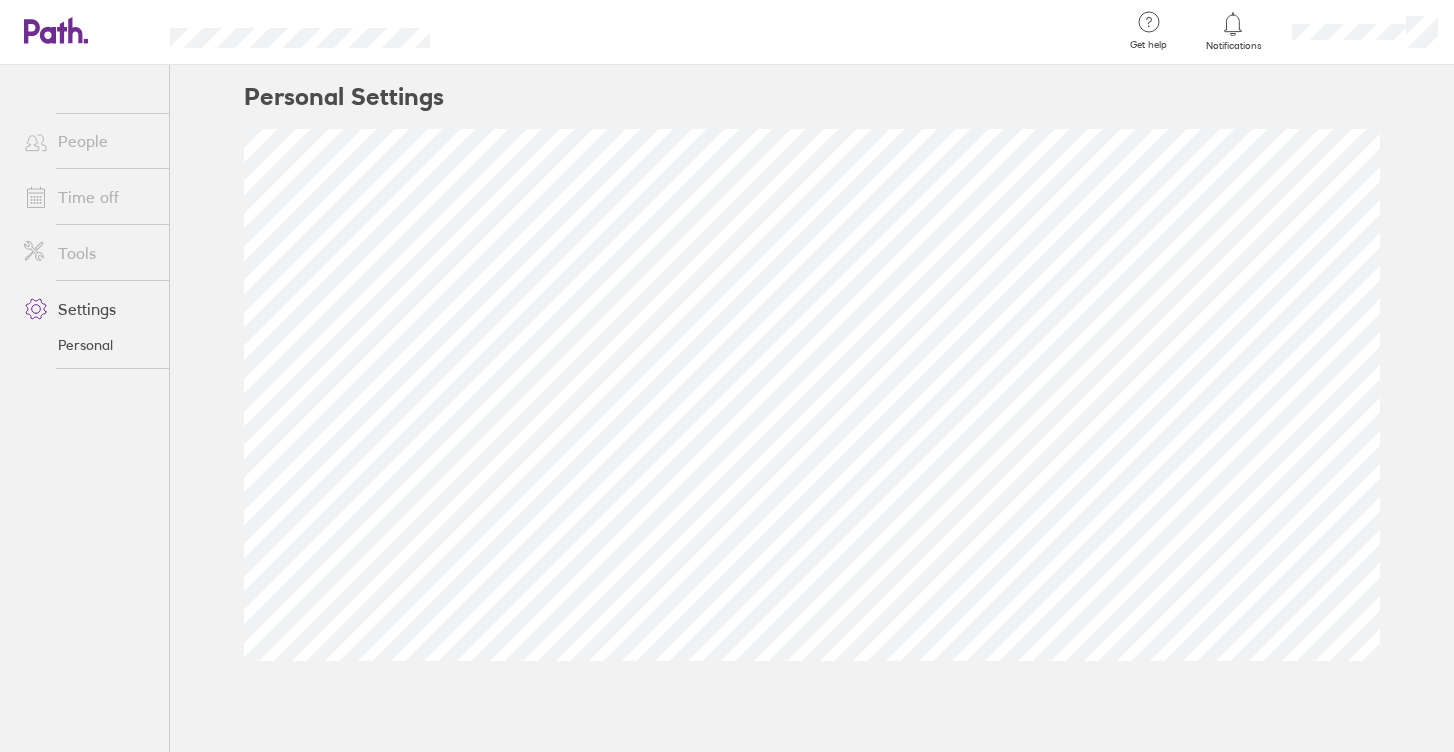click on "Tools" at bounding box center [88, 253] 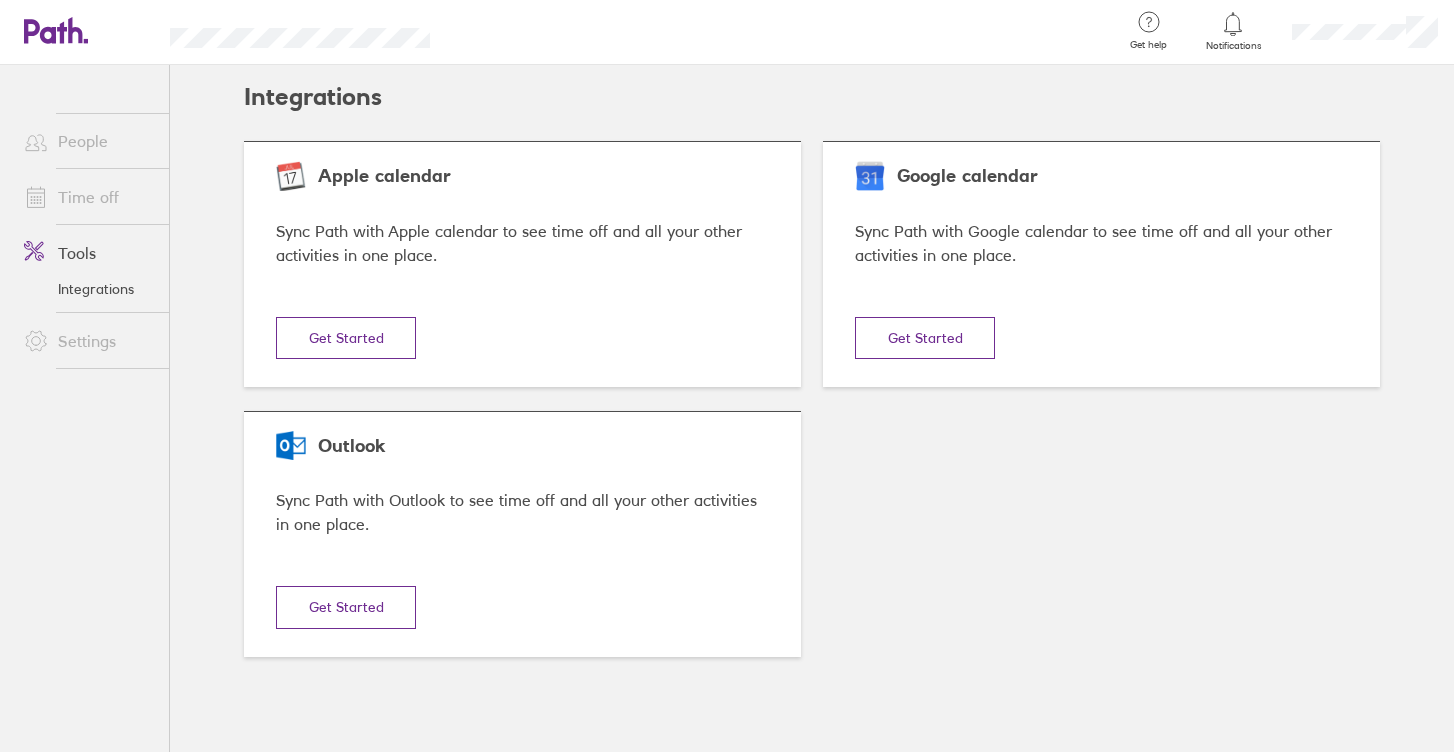 click on "Time off" at bounding box center (88, 197) 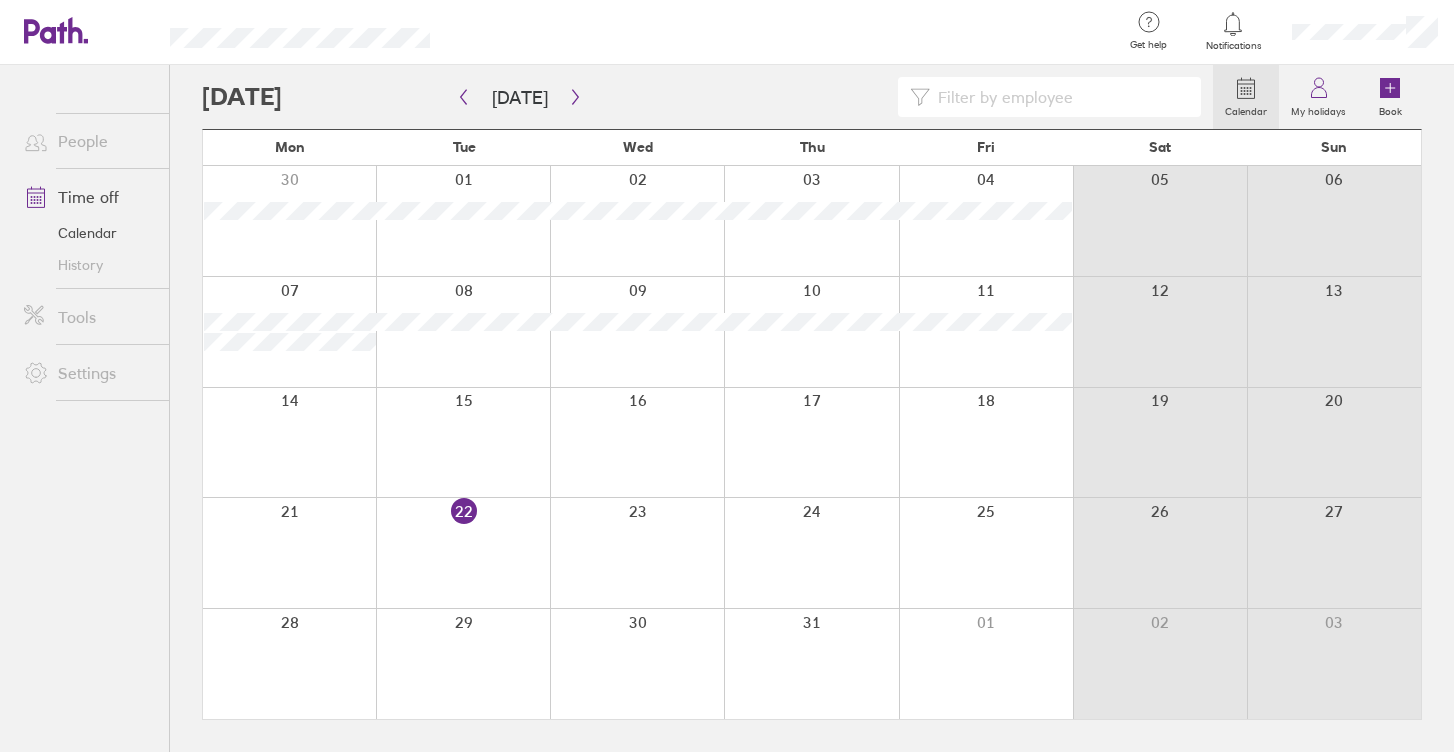 click on "People" at bounding box center [88, 141] 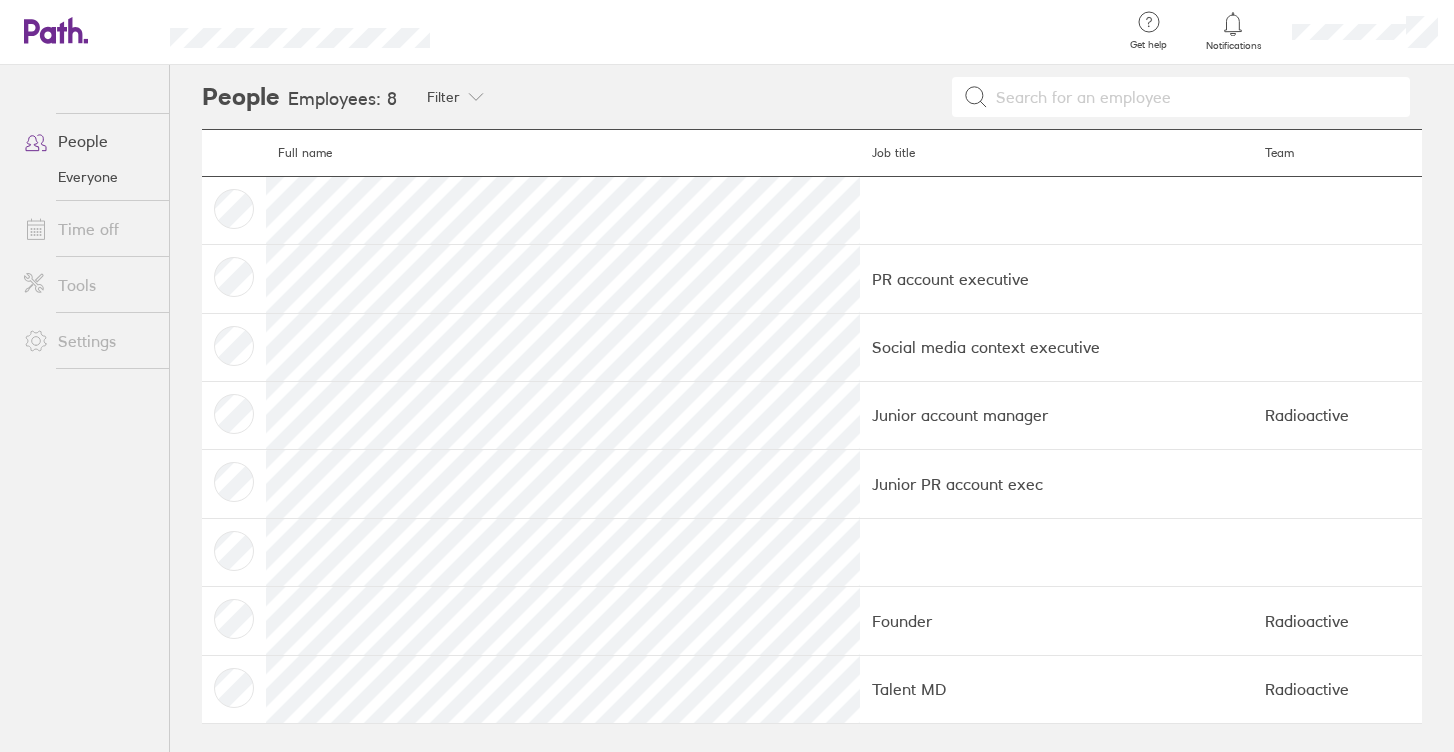 click 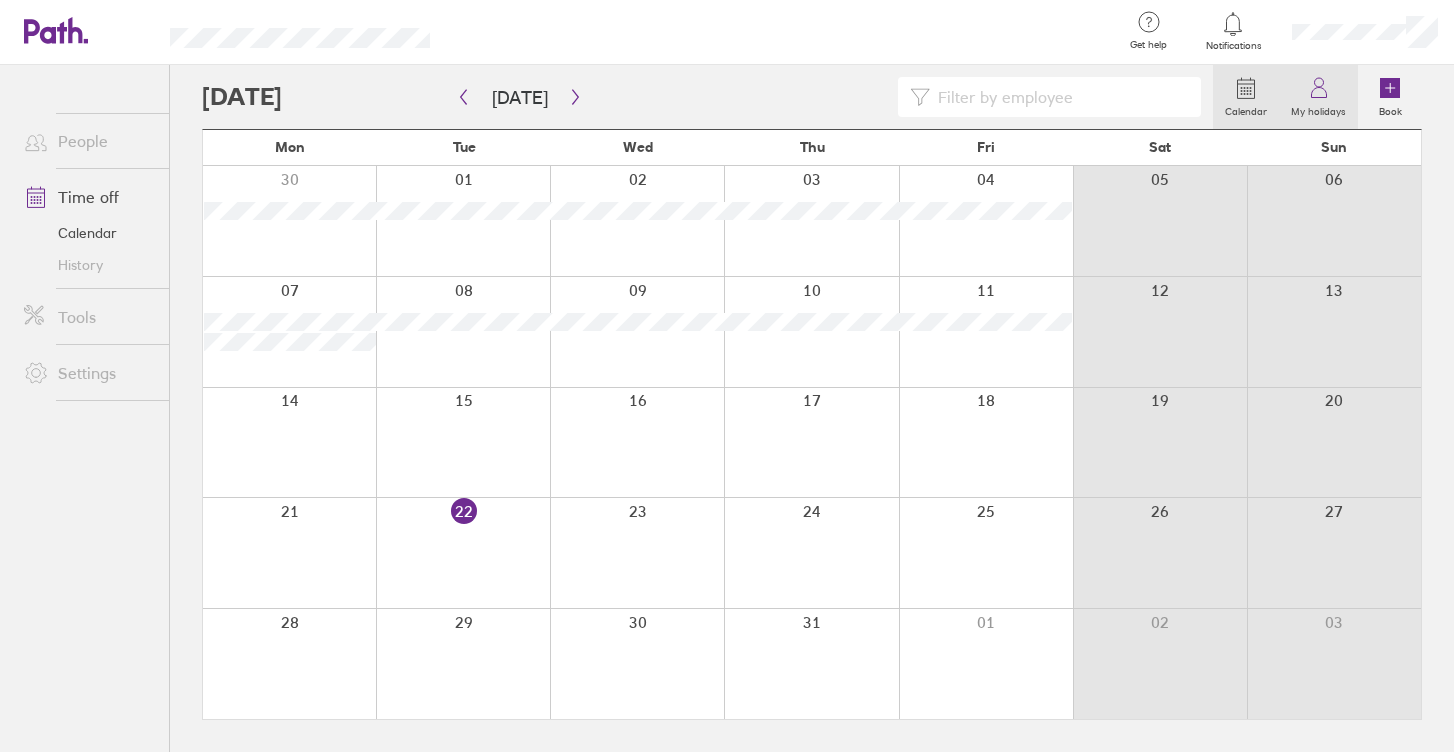 click 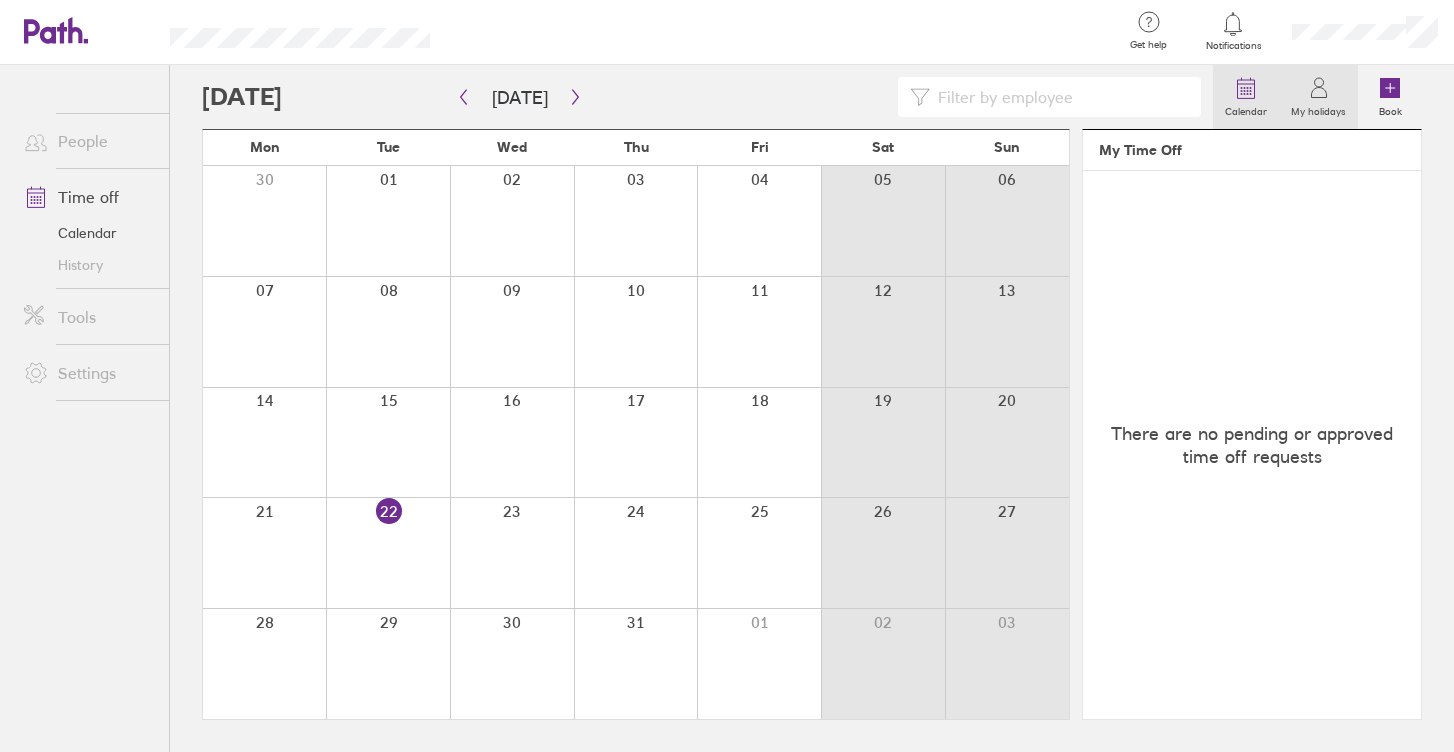 click on "Calendar" at bounding box center [1246, 109] 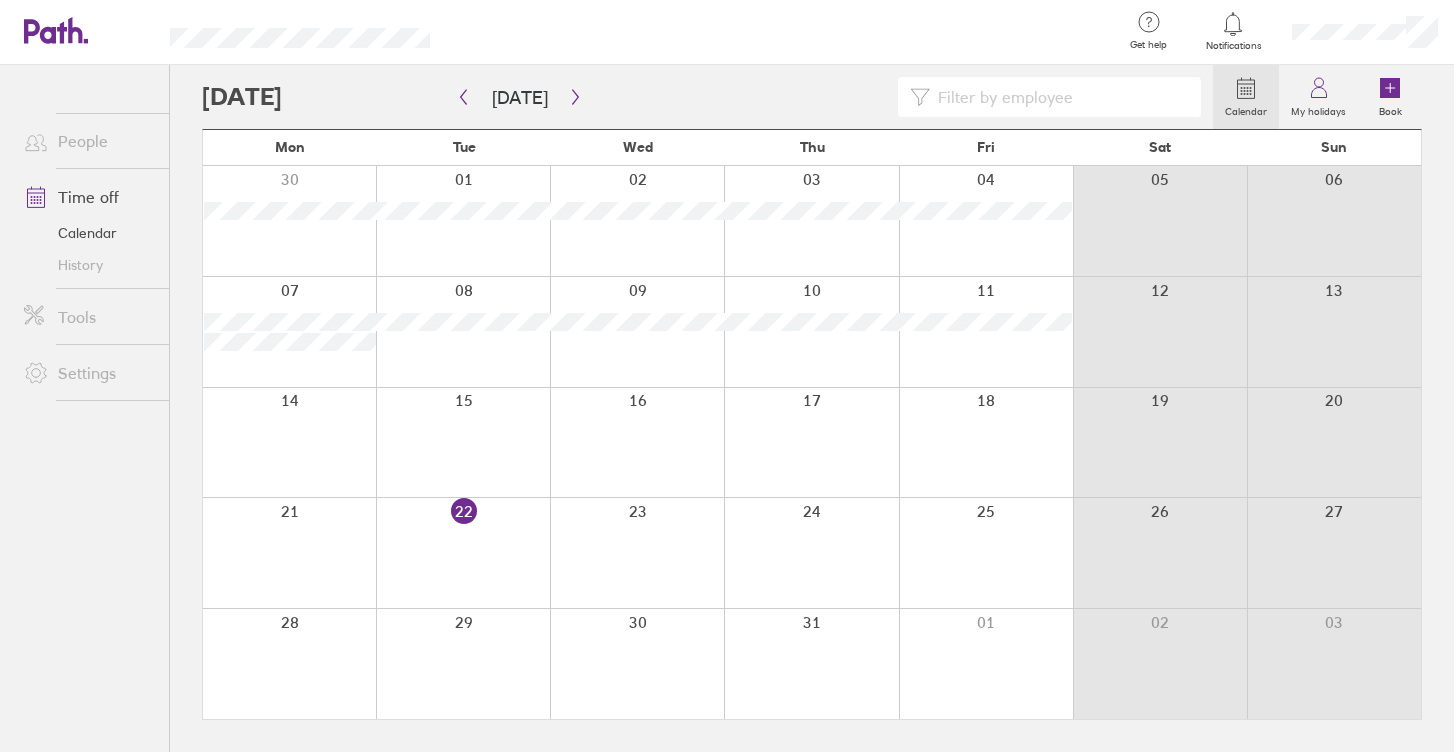 click on "Calendar" at bounding box center (88, 233) 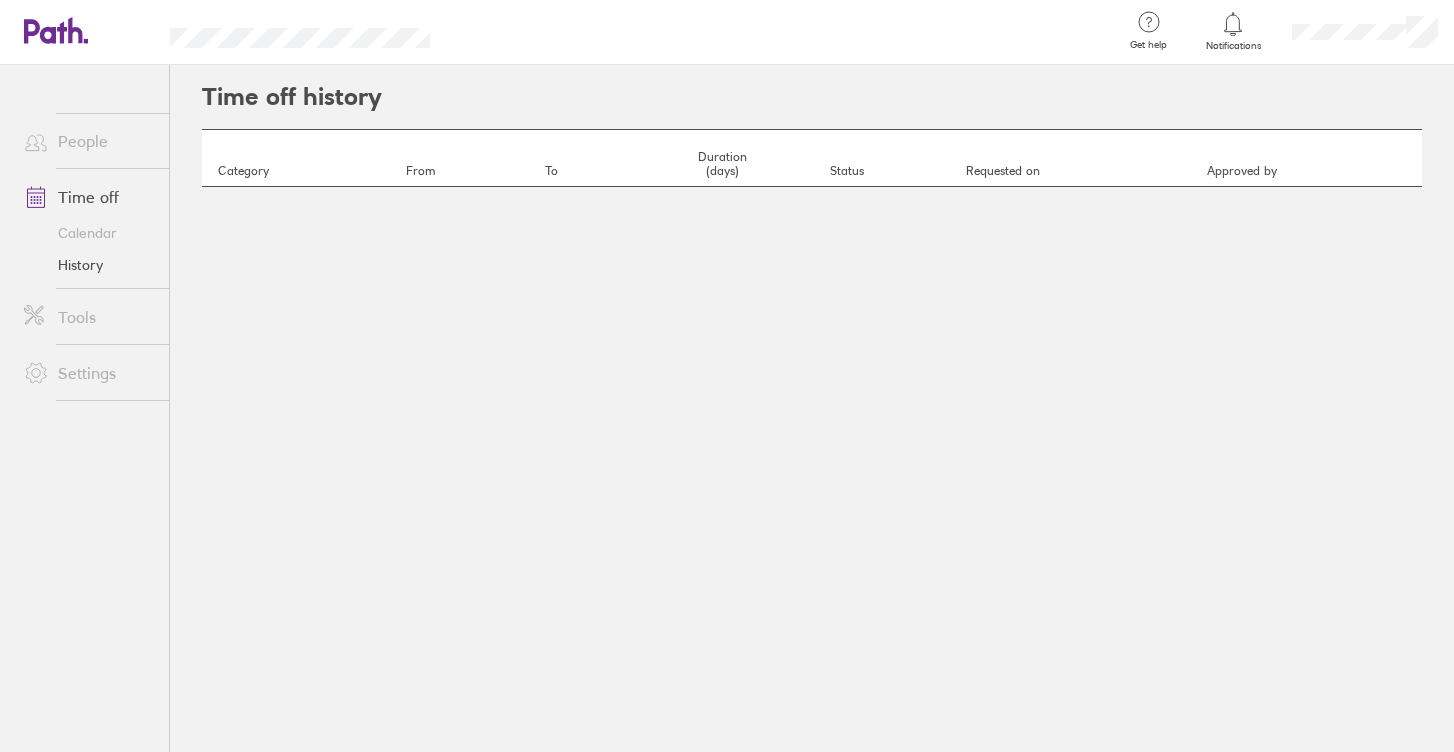 click on "History" at bounding box center (88, 265) 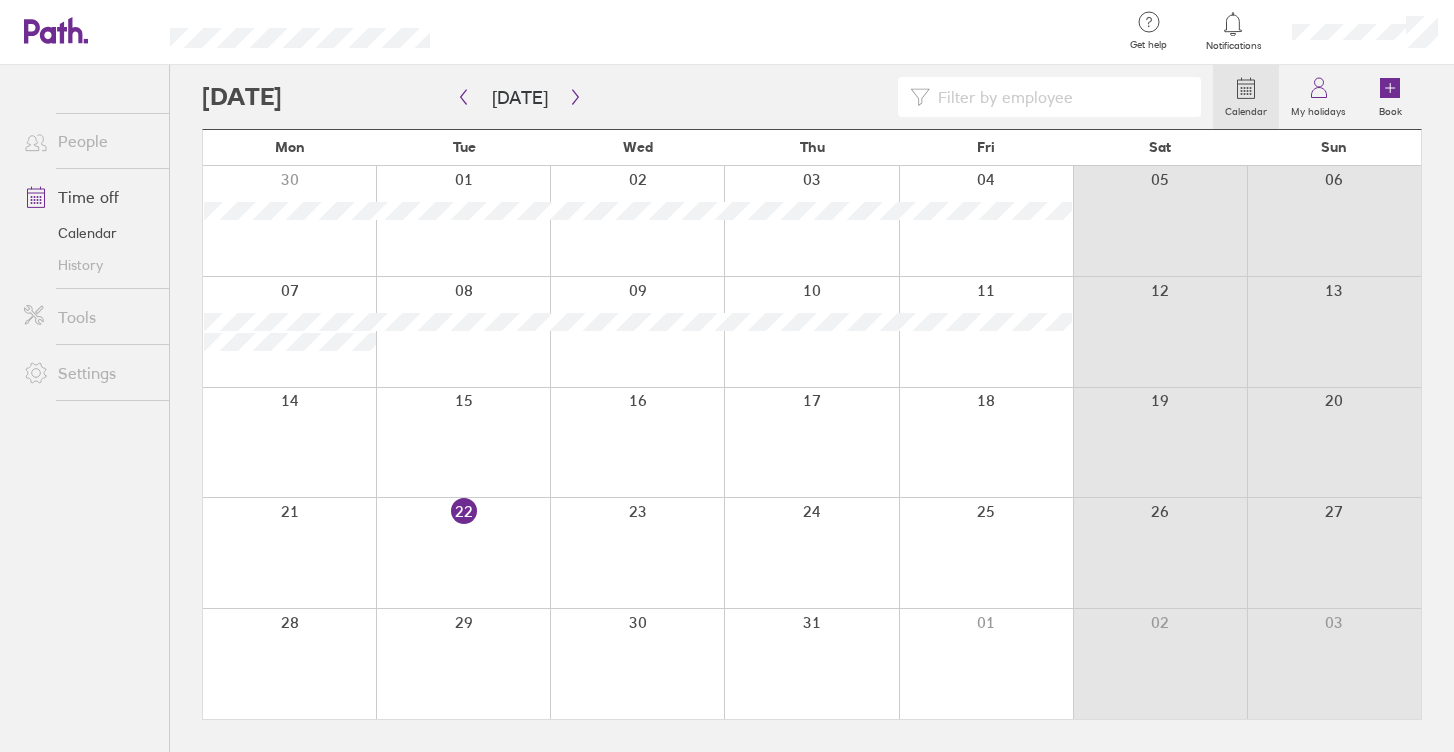 click 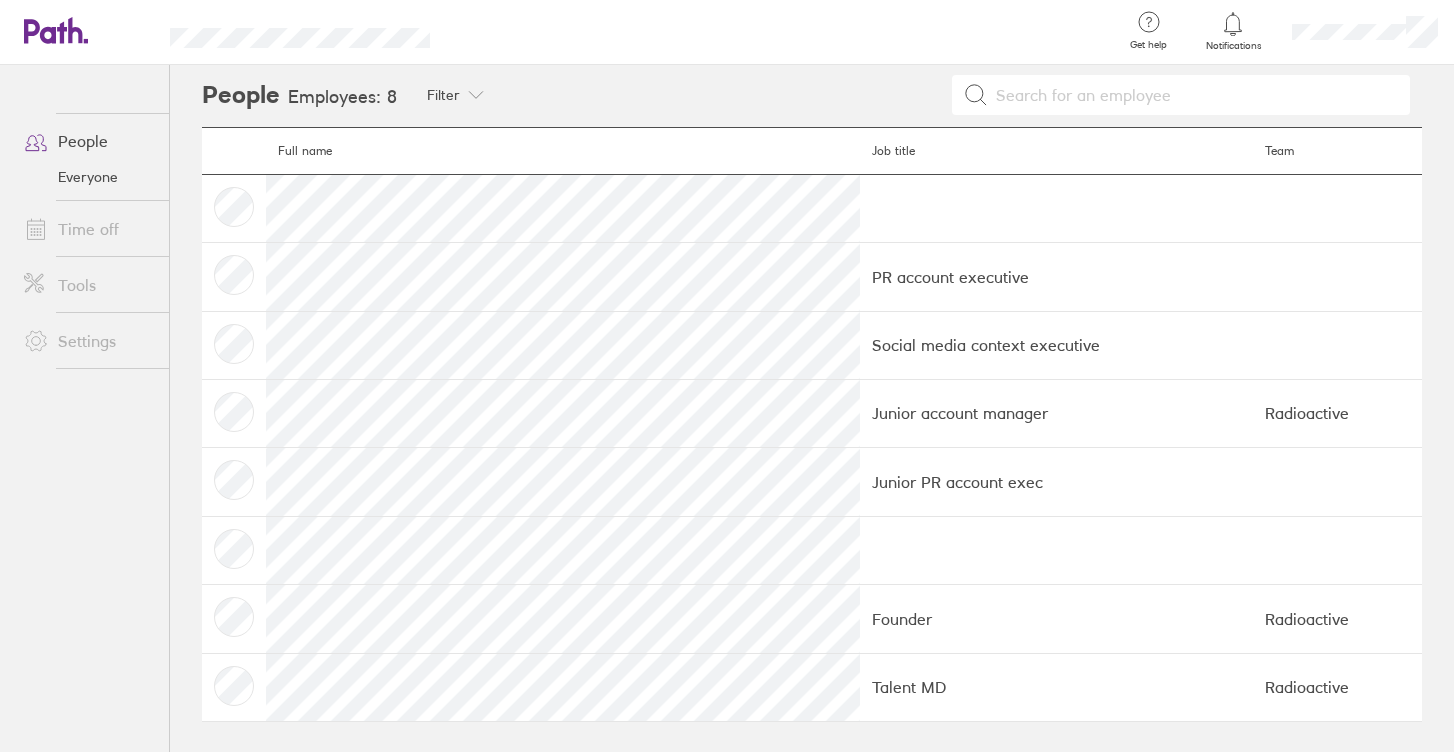 scroll, scrollTop: 1, scrollLeft: 0, axis: vertical 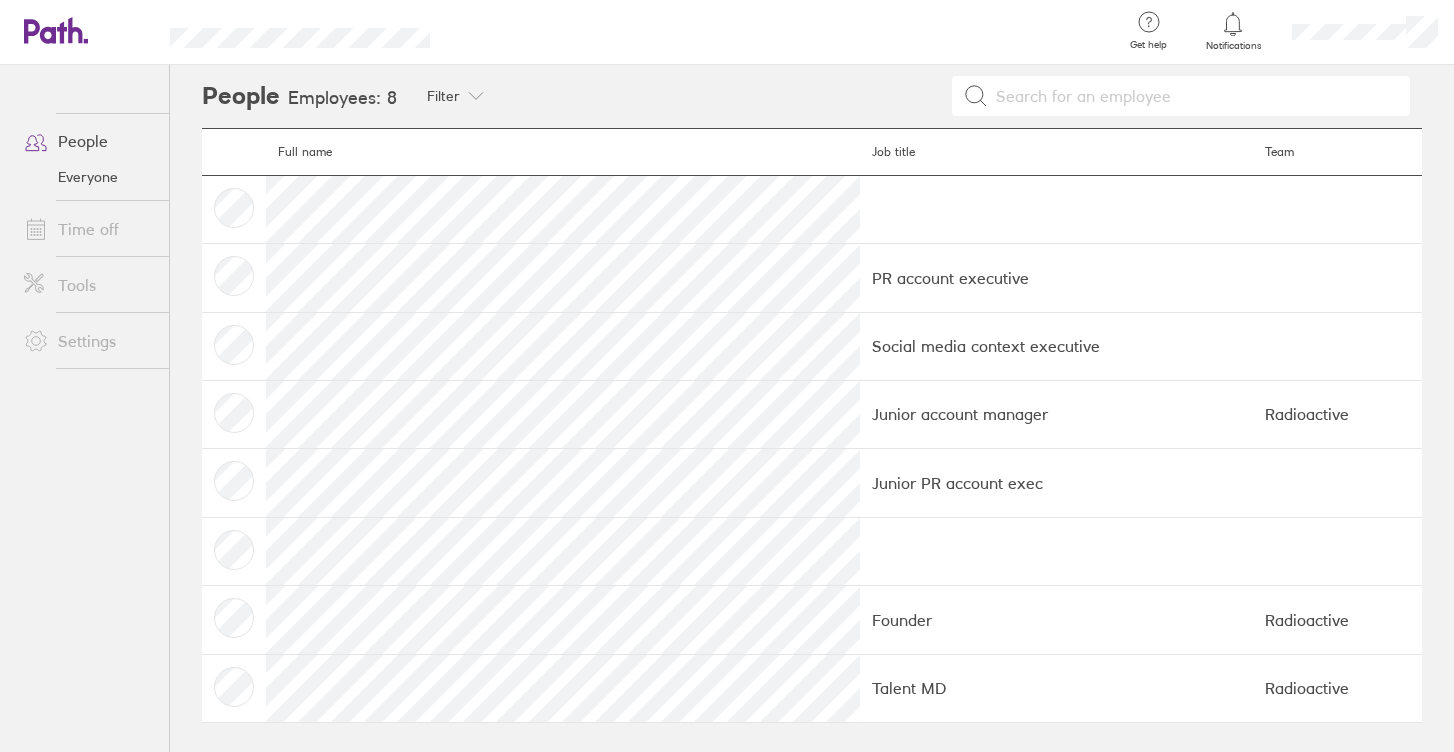 click at bounding box center (1193, 96) 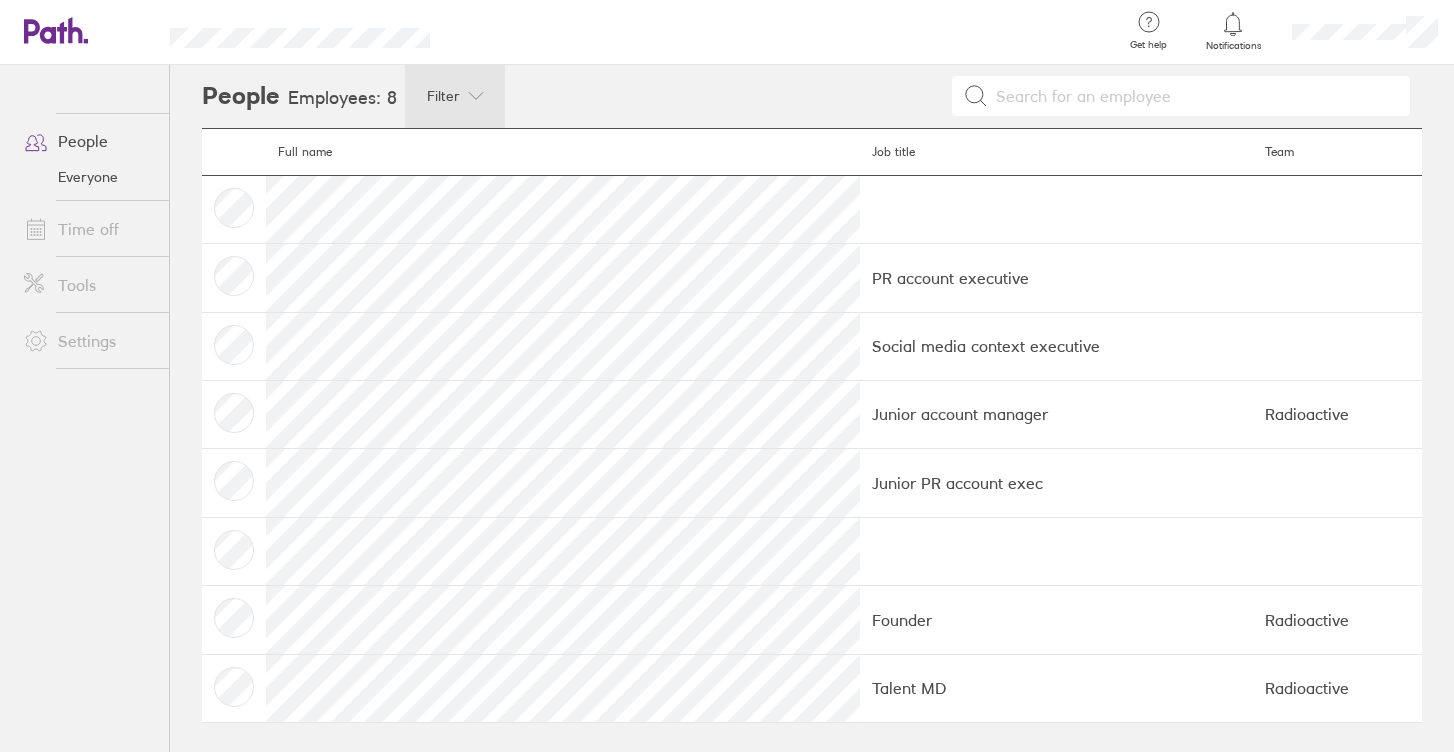click 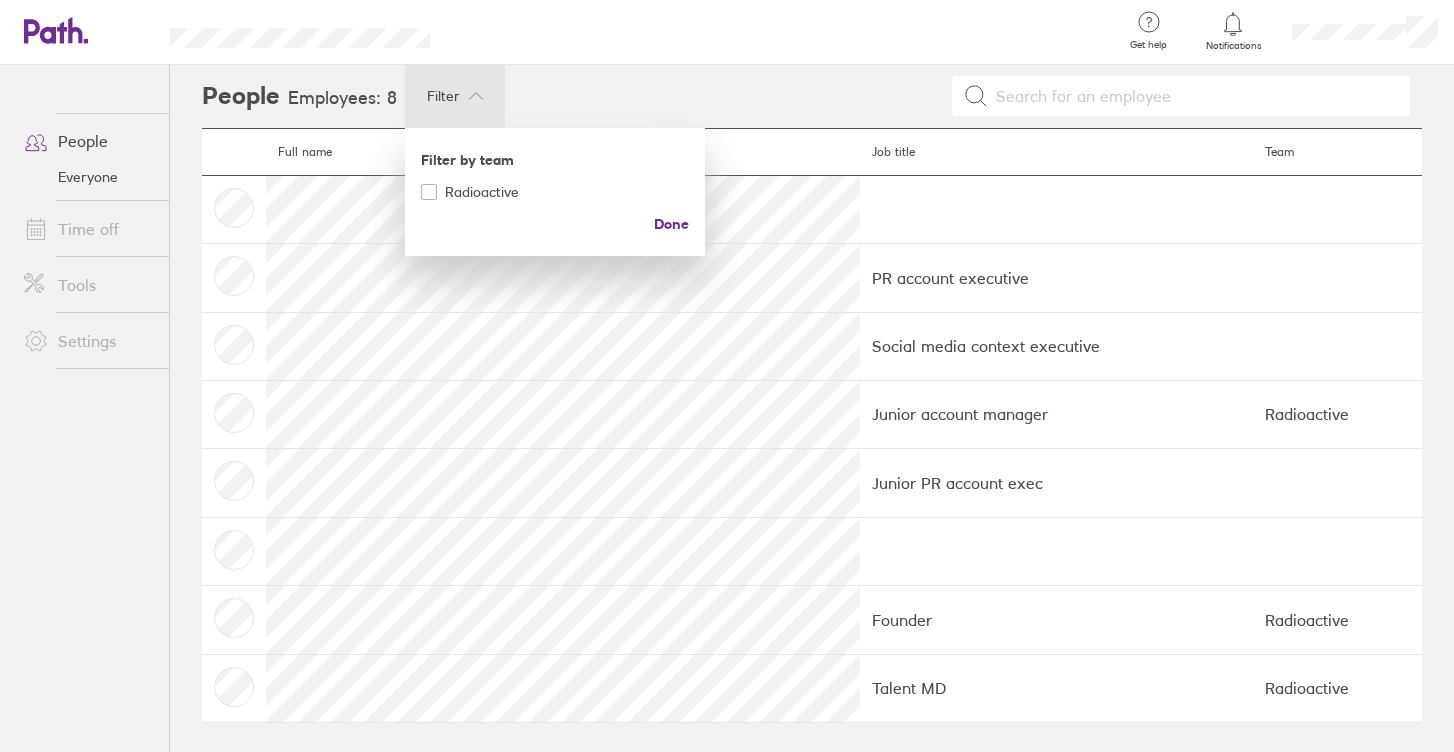 click at bounding box center (429, 192) 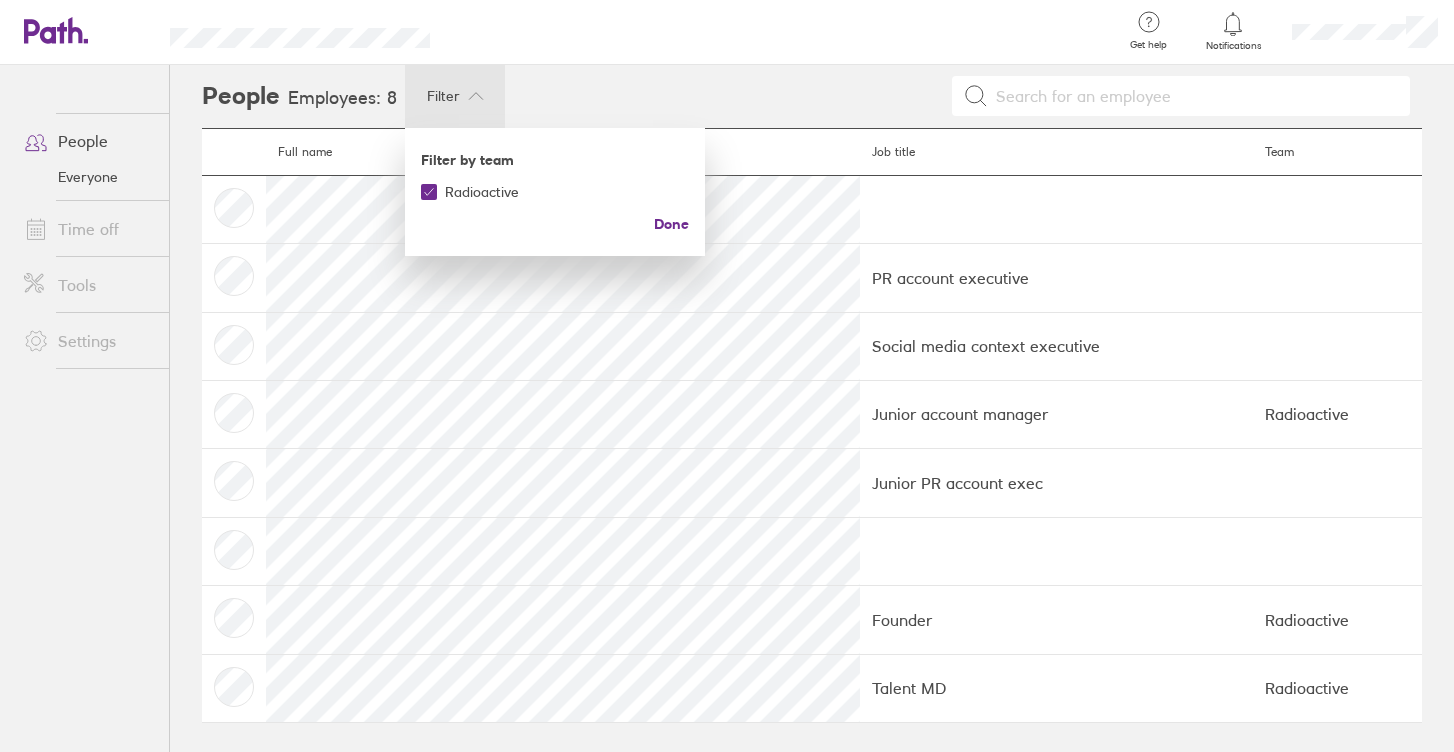 checkbox on "true" 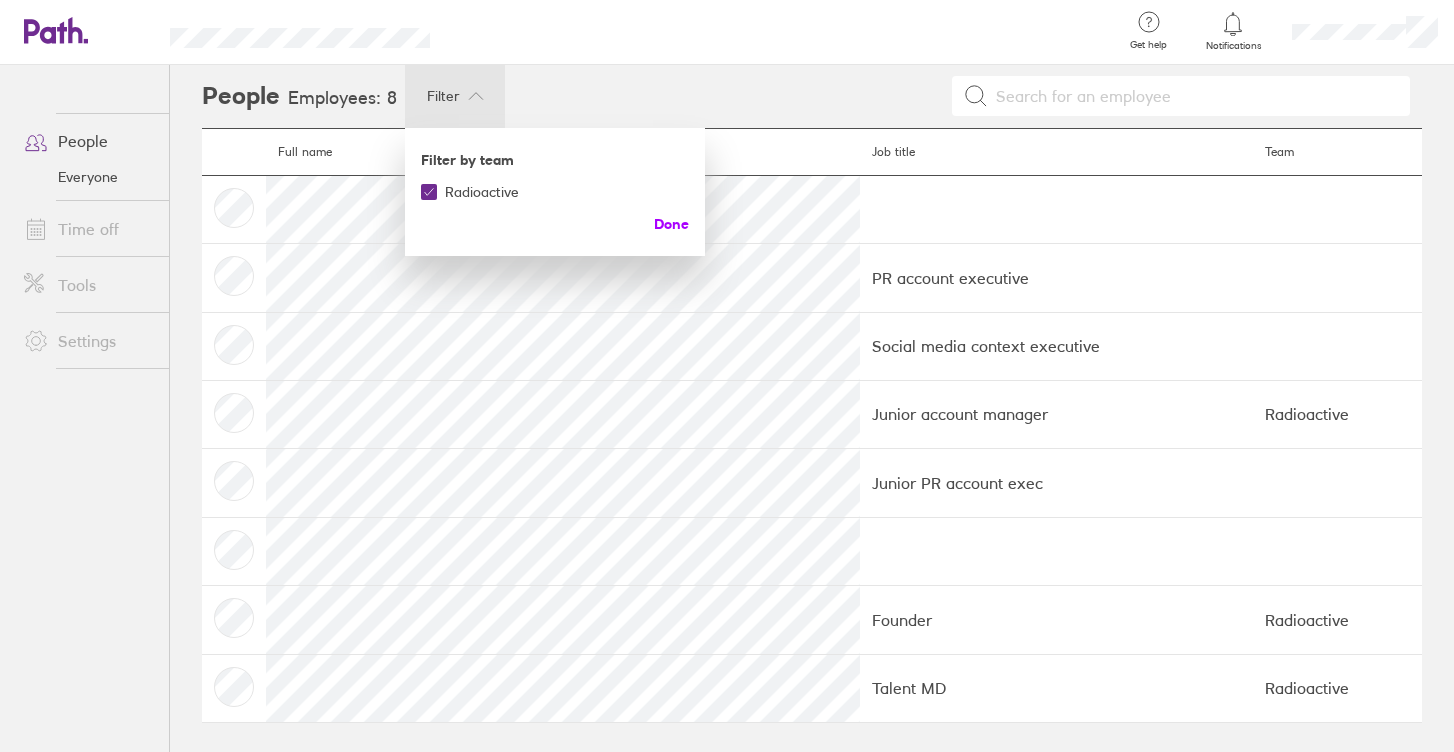 click on "Done" at bounding box center (671, 224) 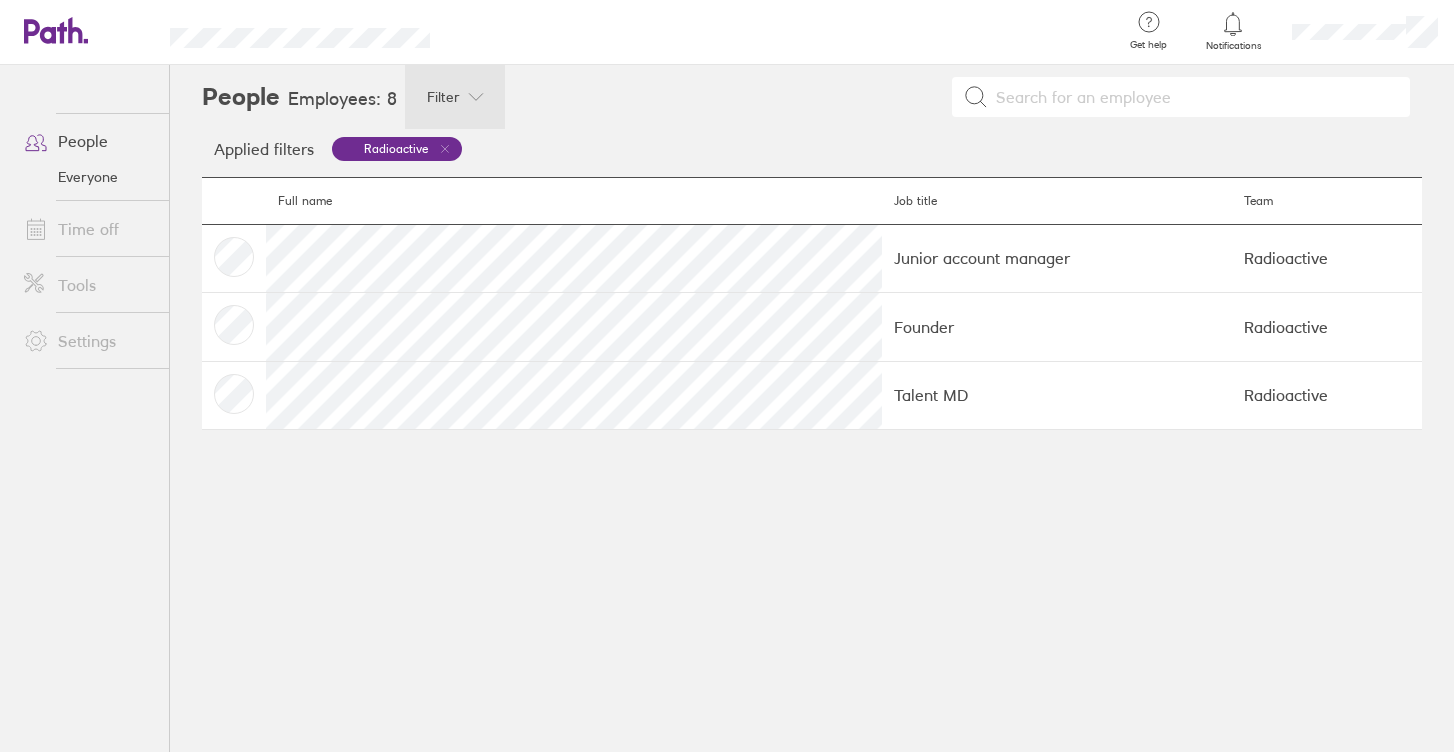 scroll, scrollTop: 0, scrollLeft: 0, axis: both 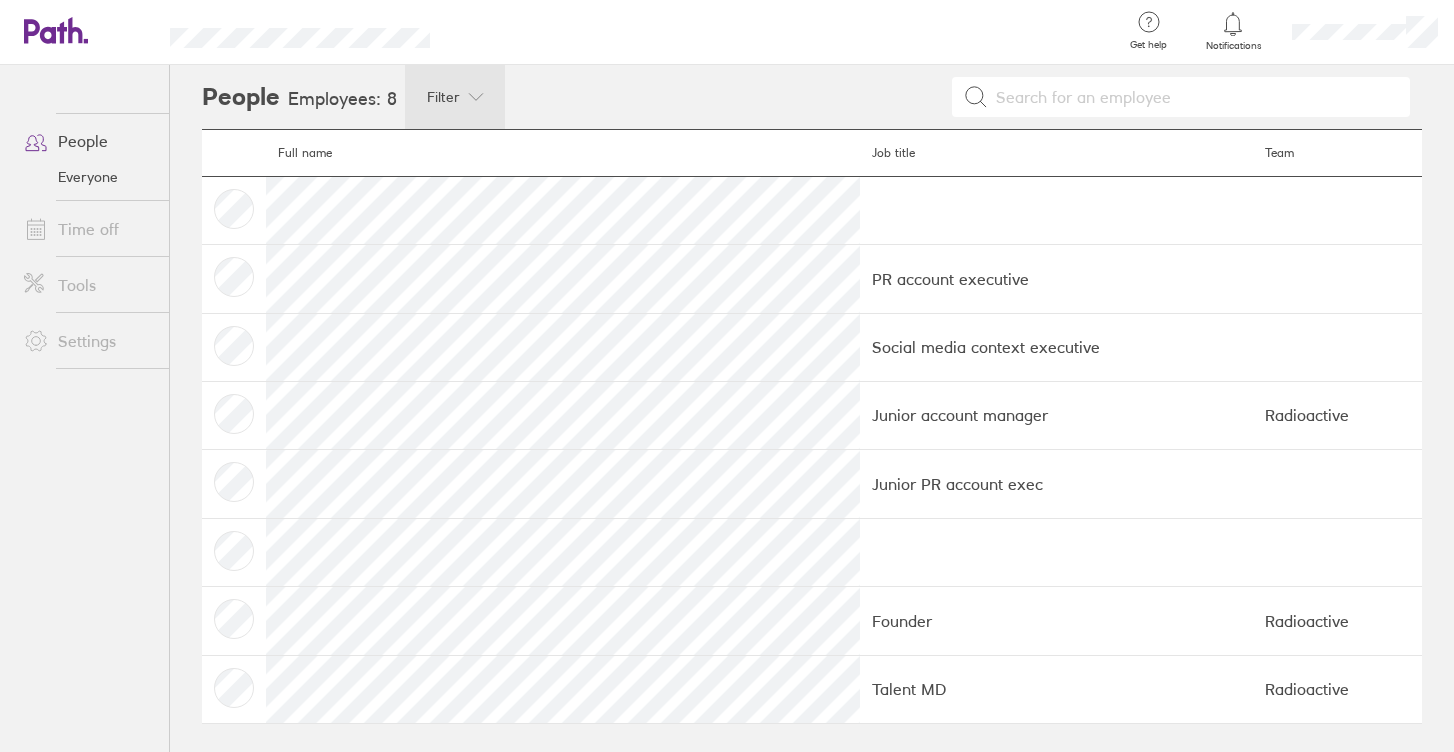 click on "Time off" at bounding box center [88, 229] 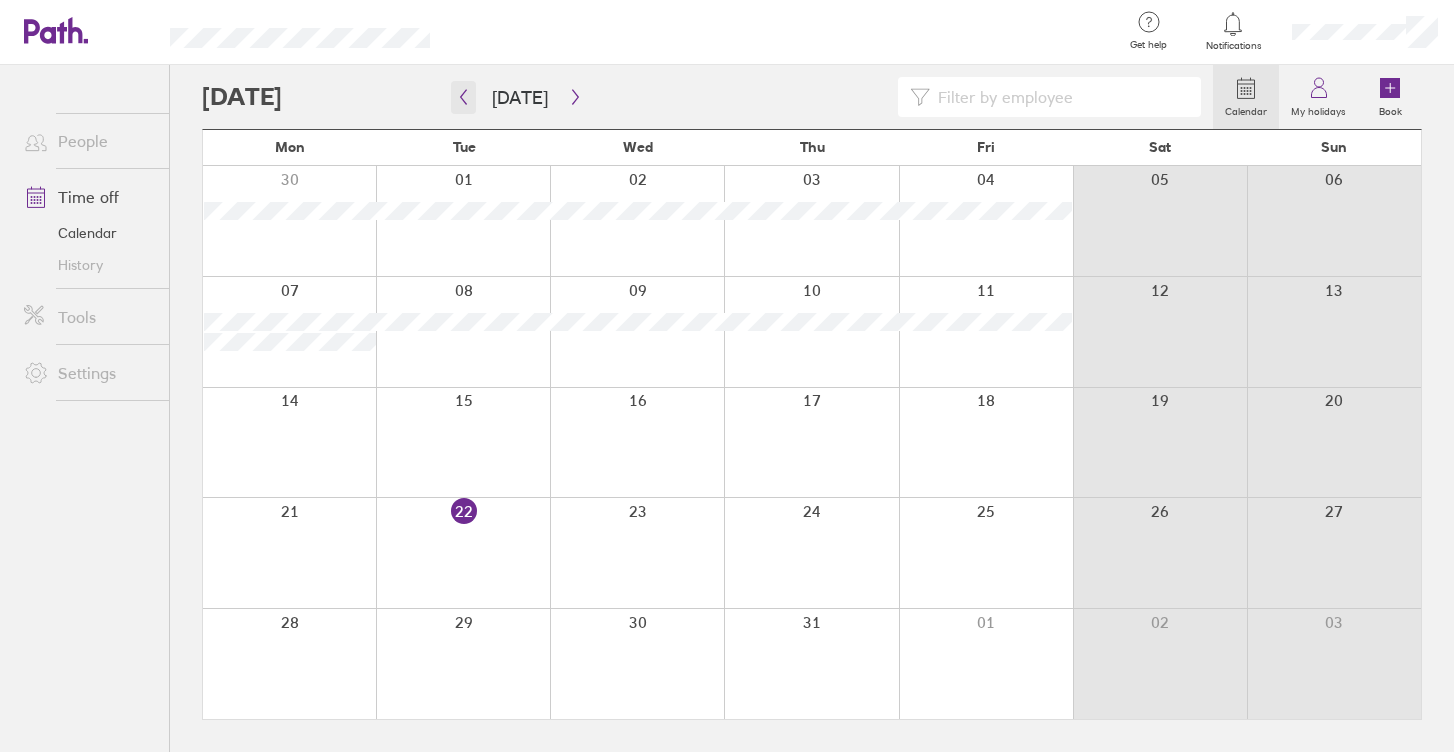 click 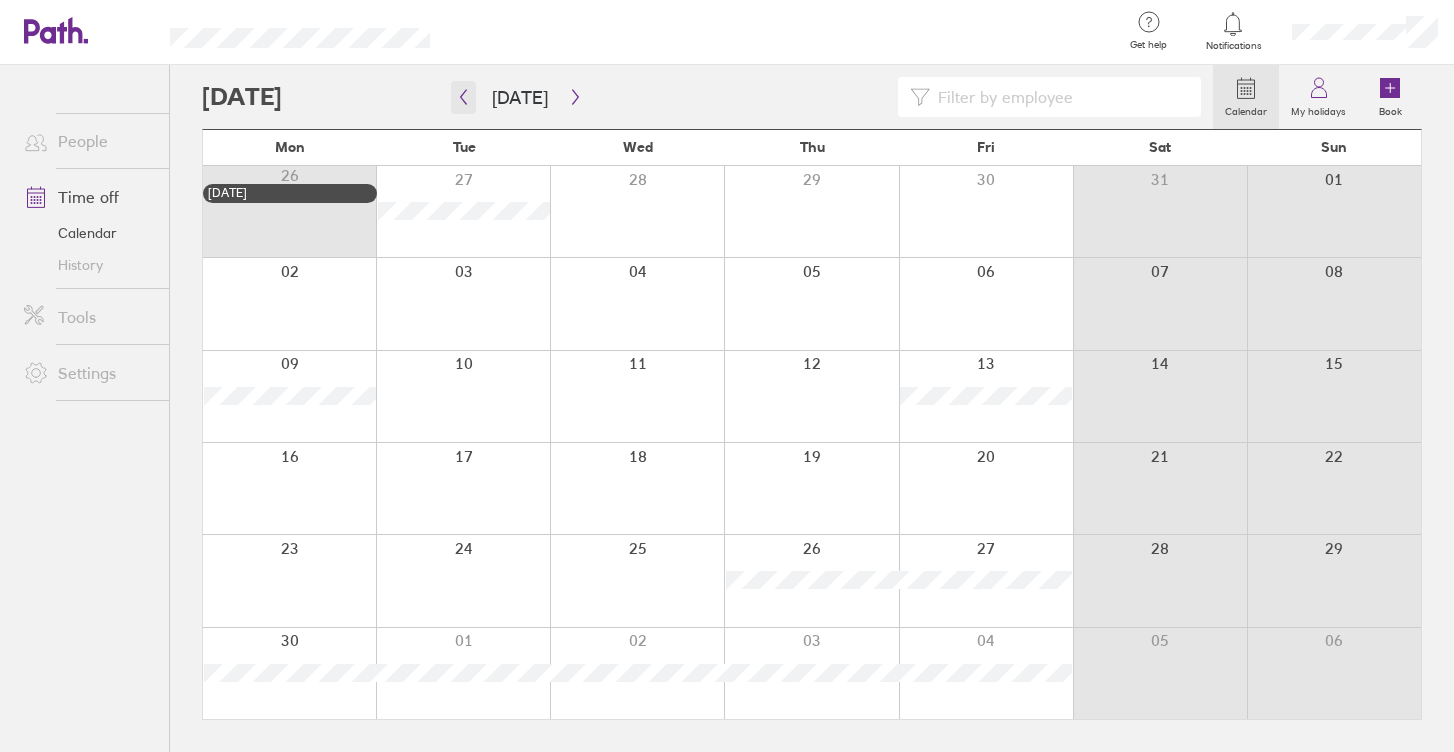 click 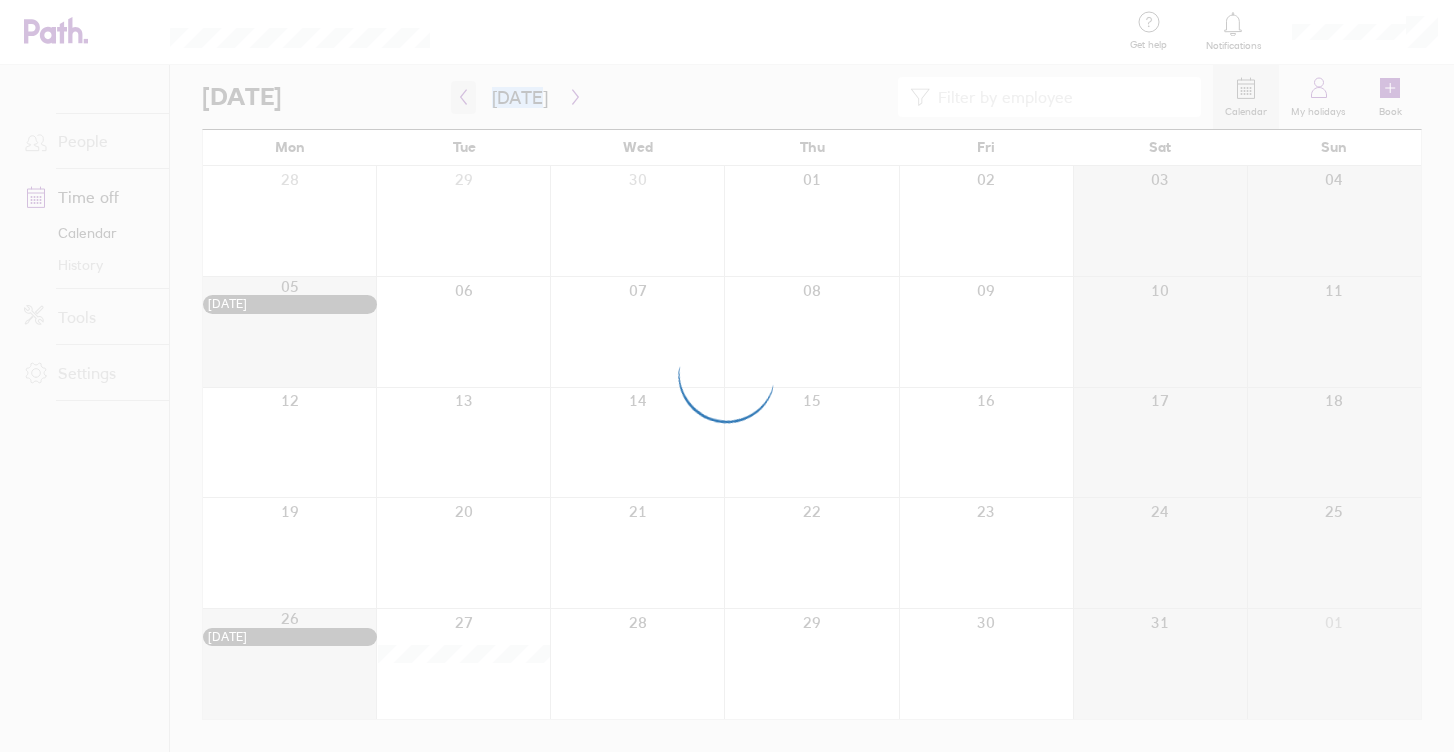 click at bounding box center (727, 376) 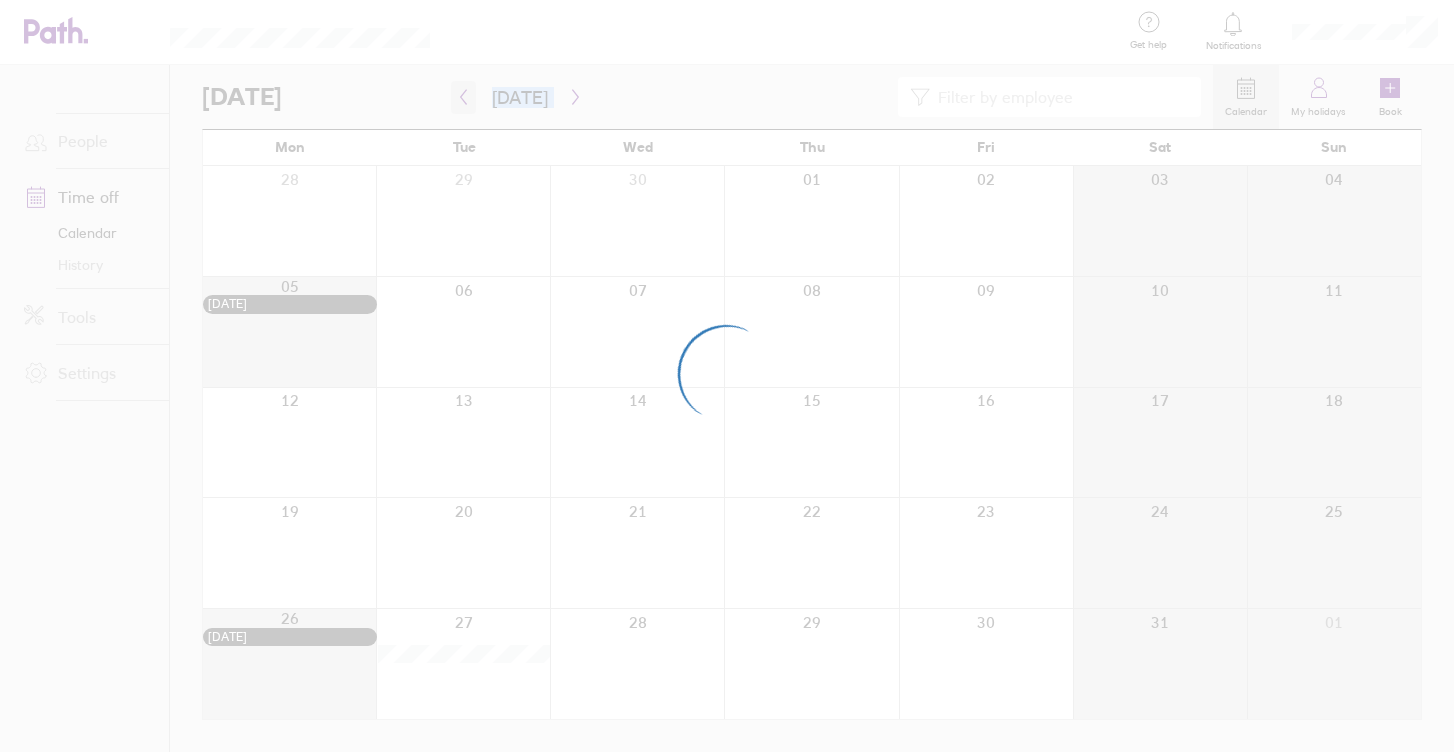 click at bounding box center [727, 376] 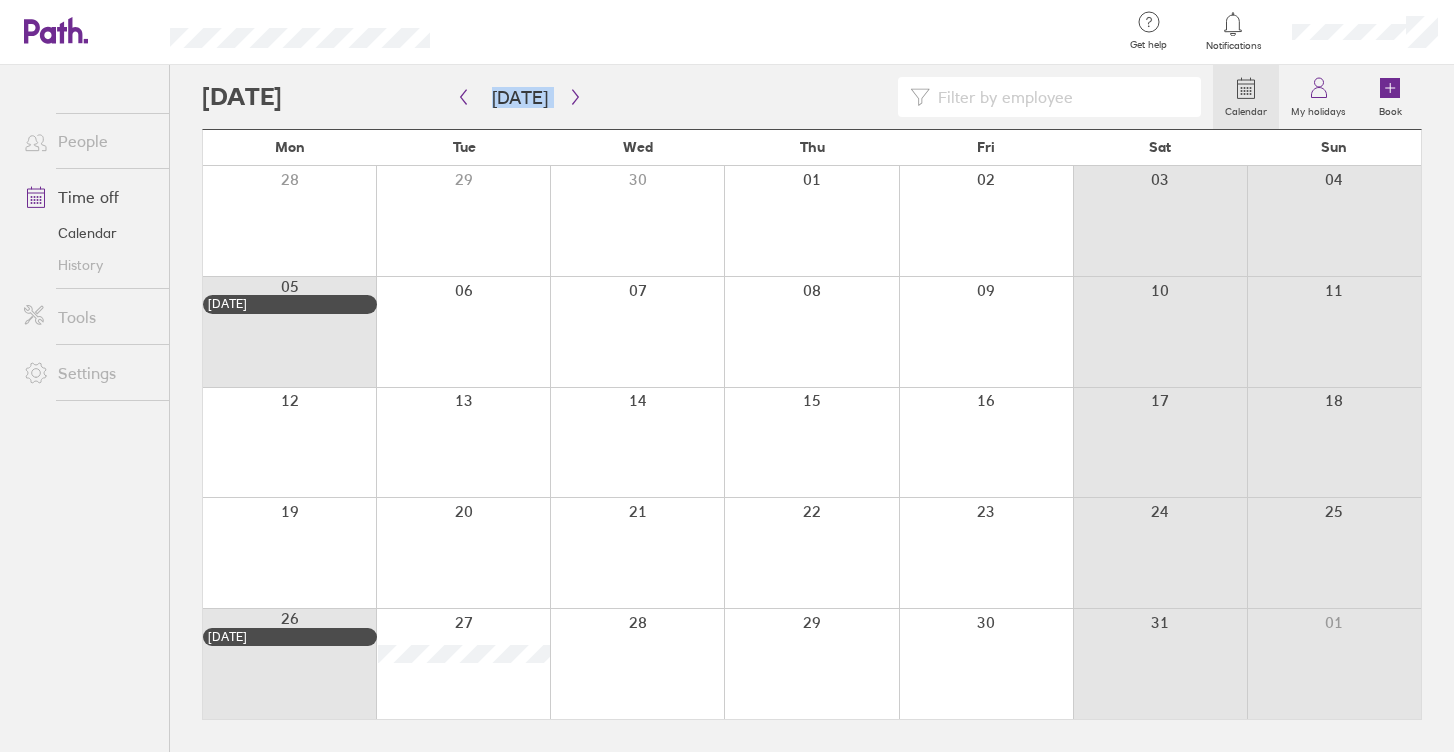 click 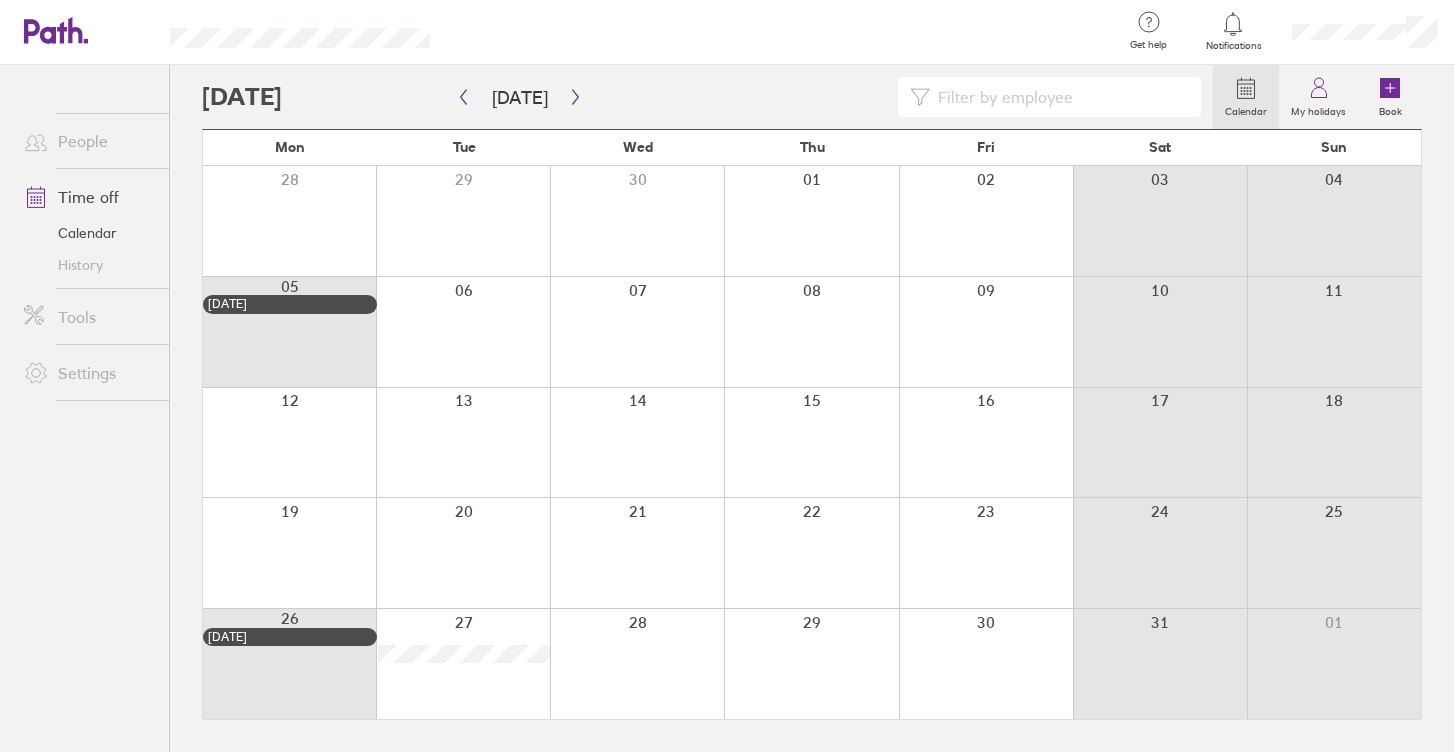 click 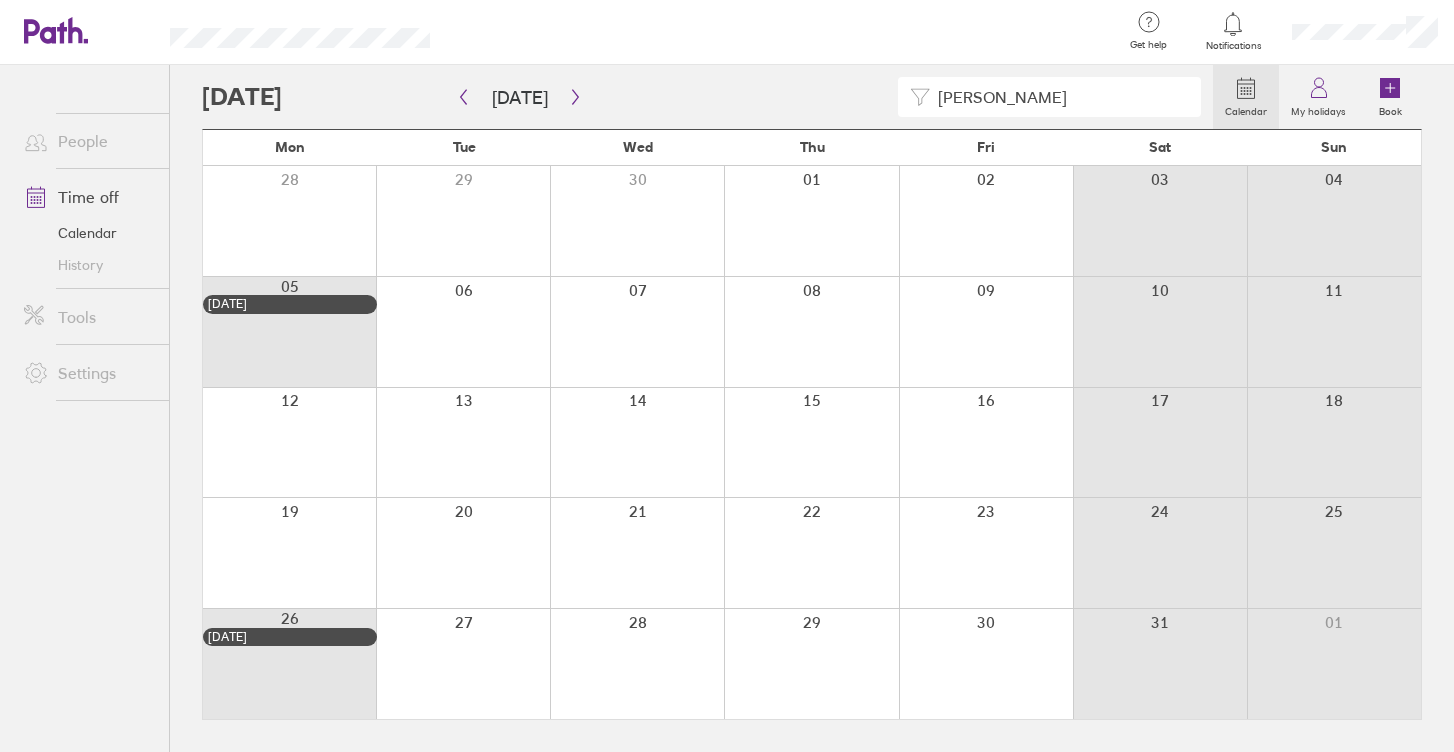 type on "[PERSON_NAME]" 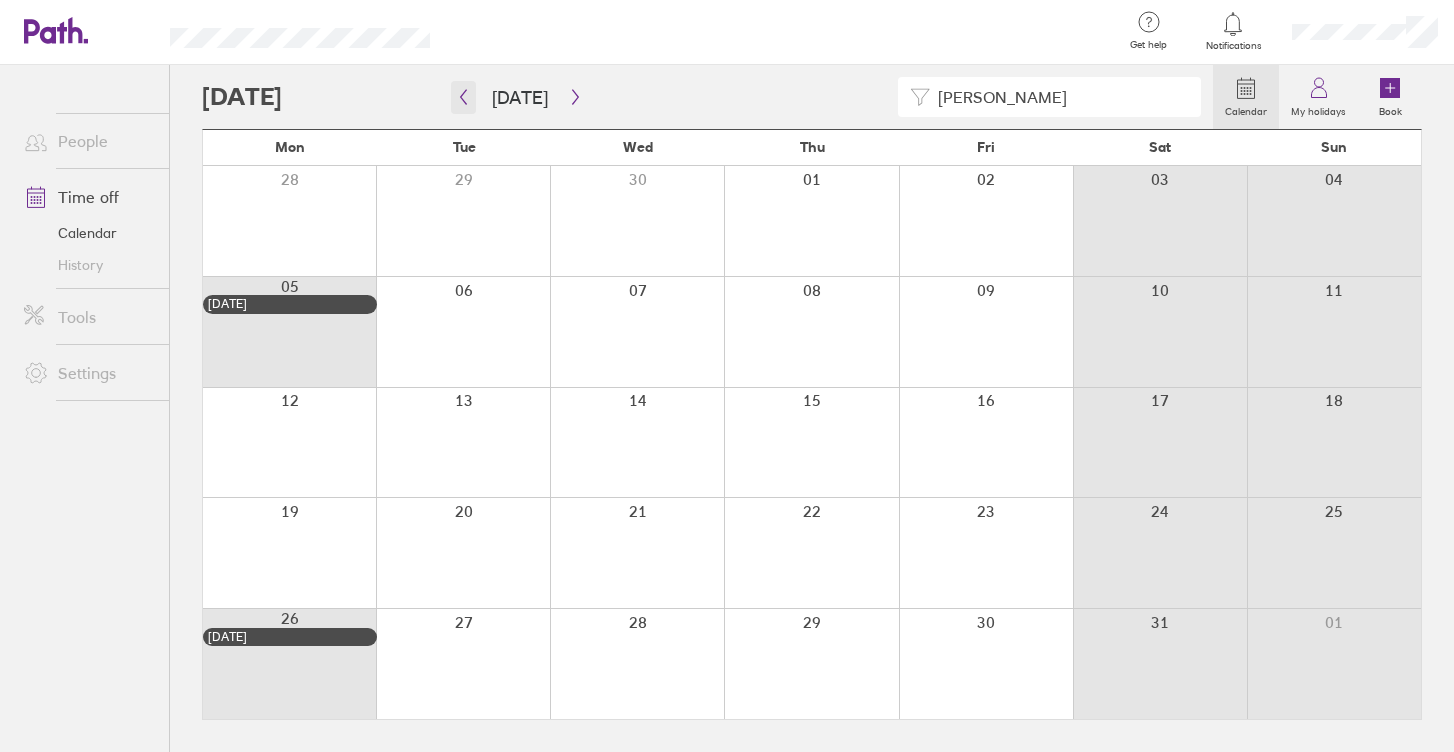 click 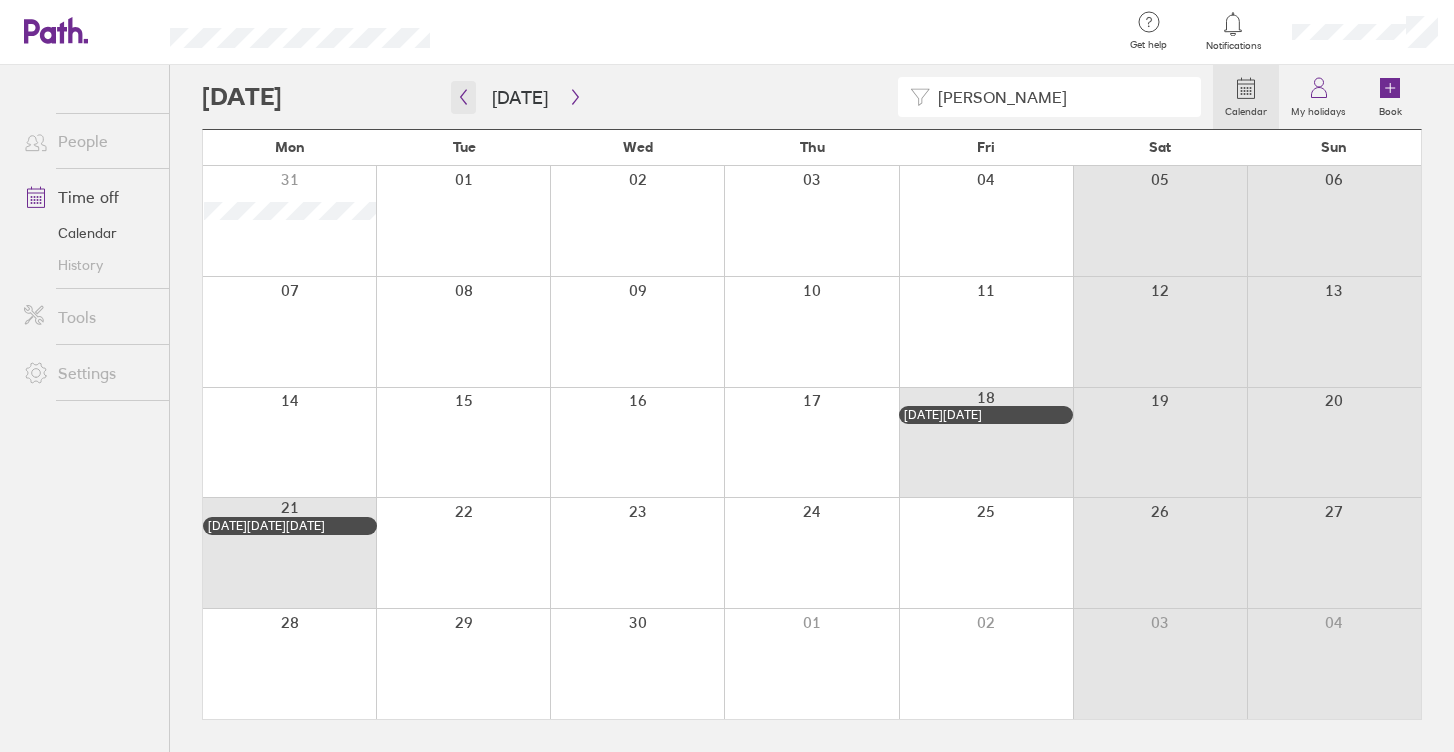 click 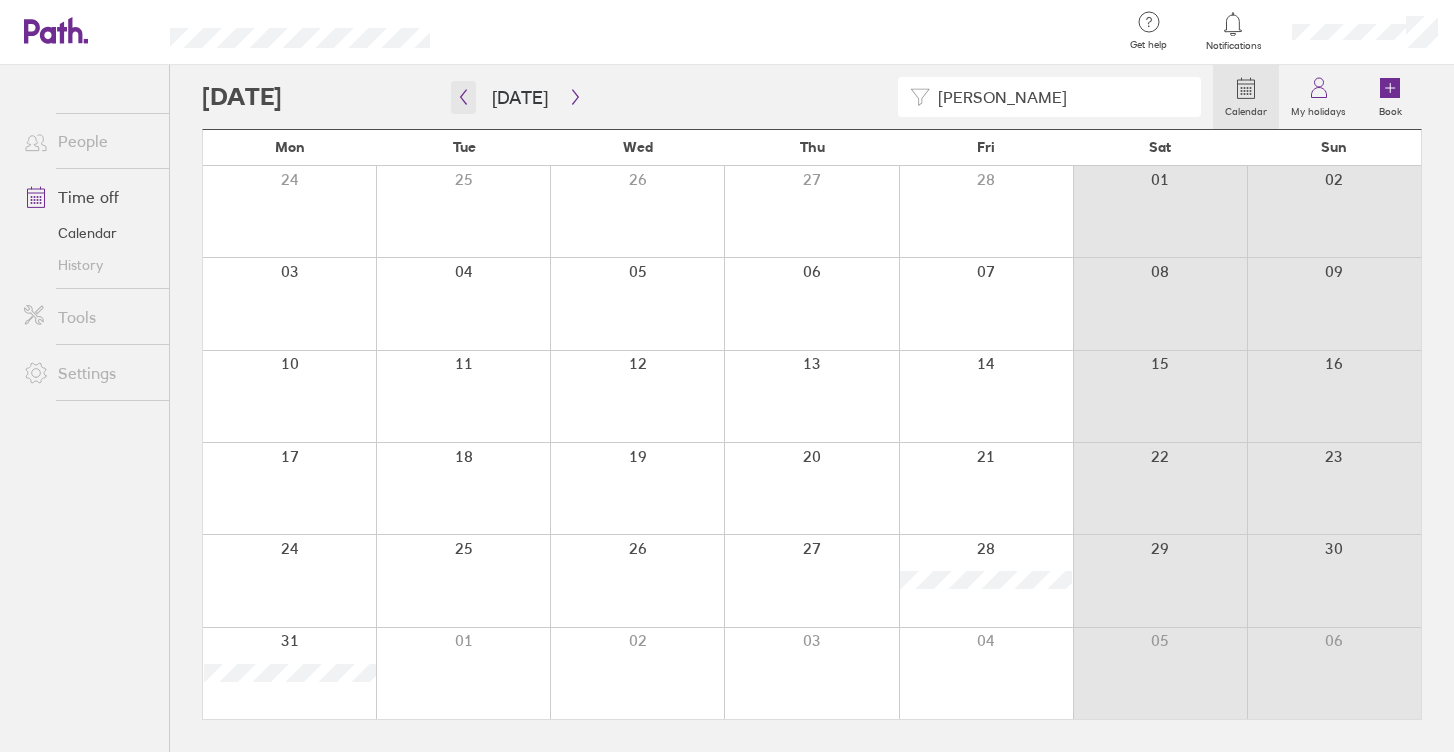 click 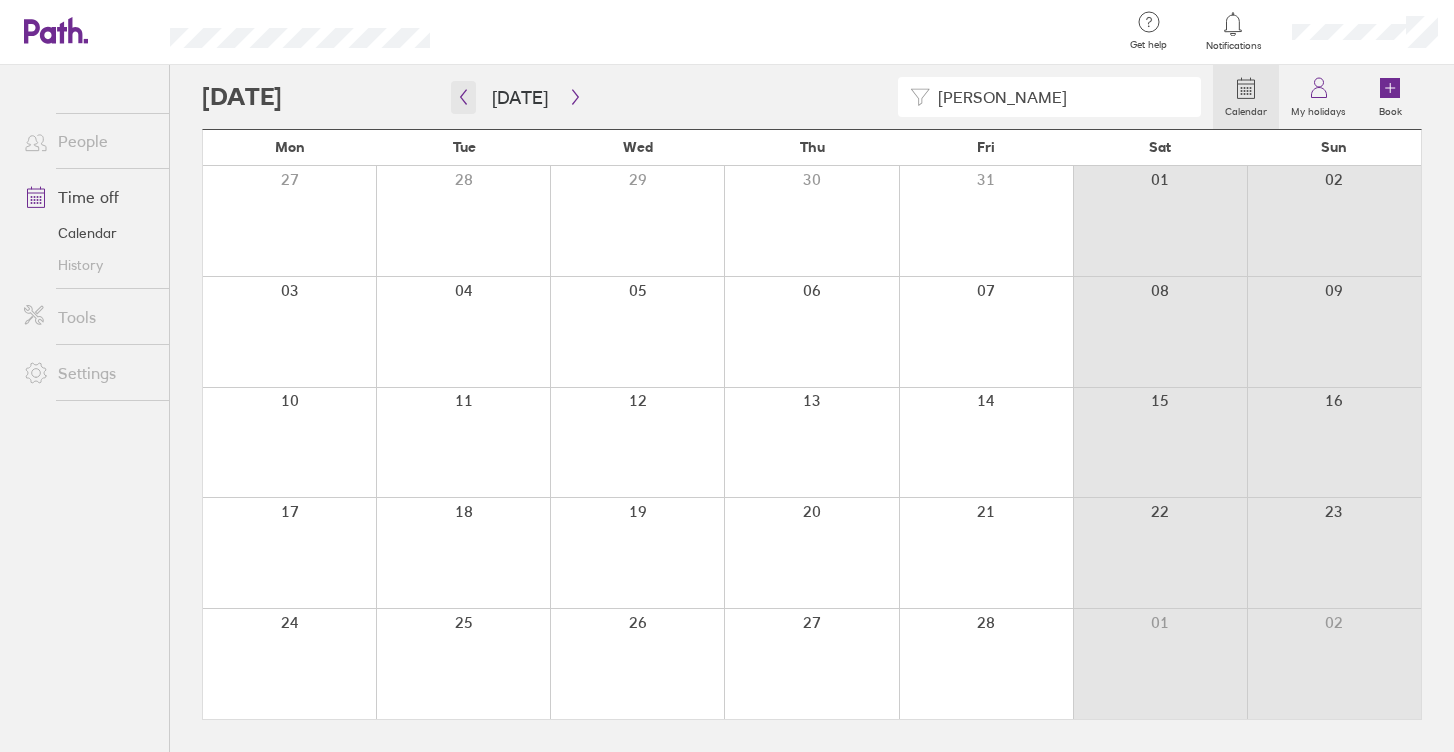 click 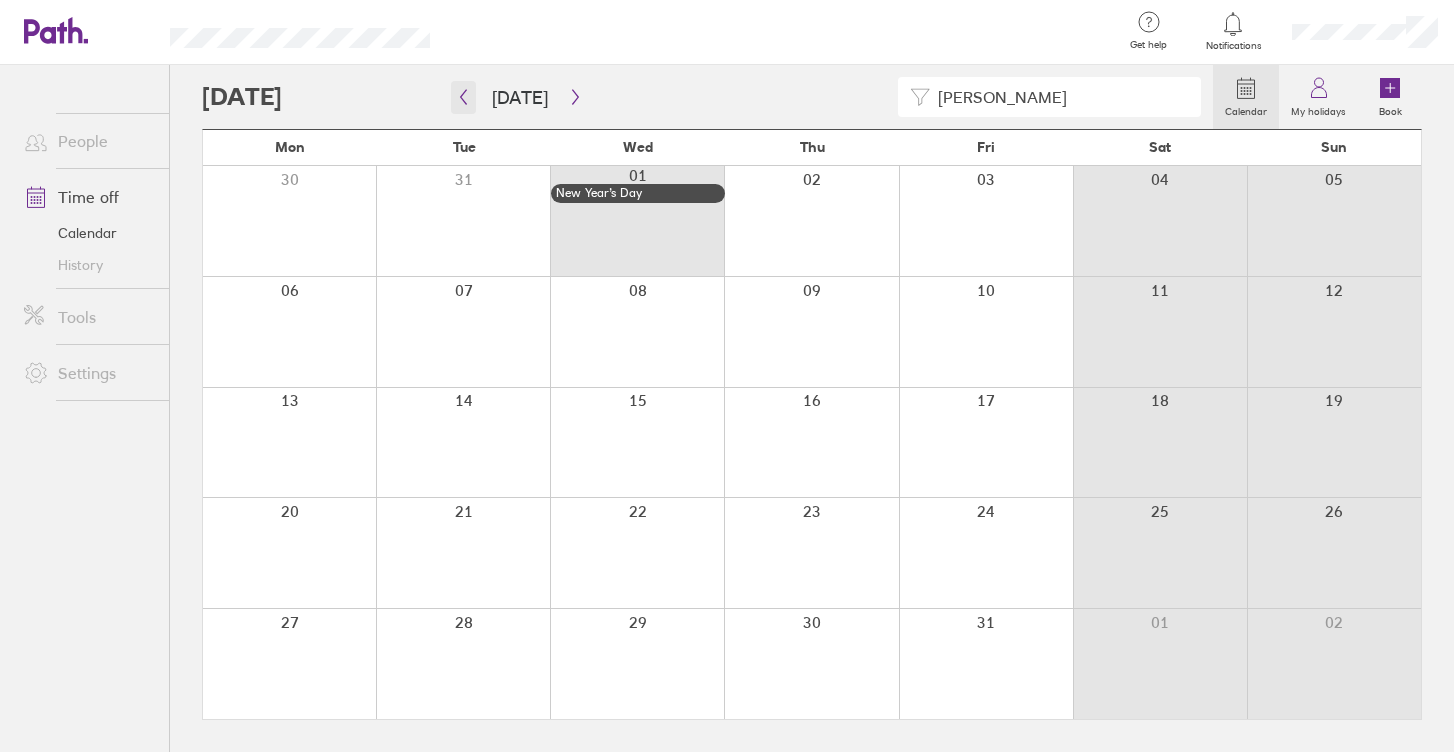 click 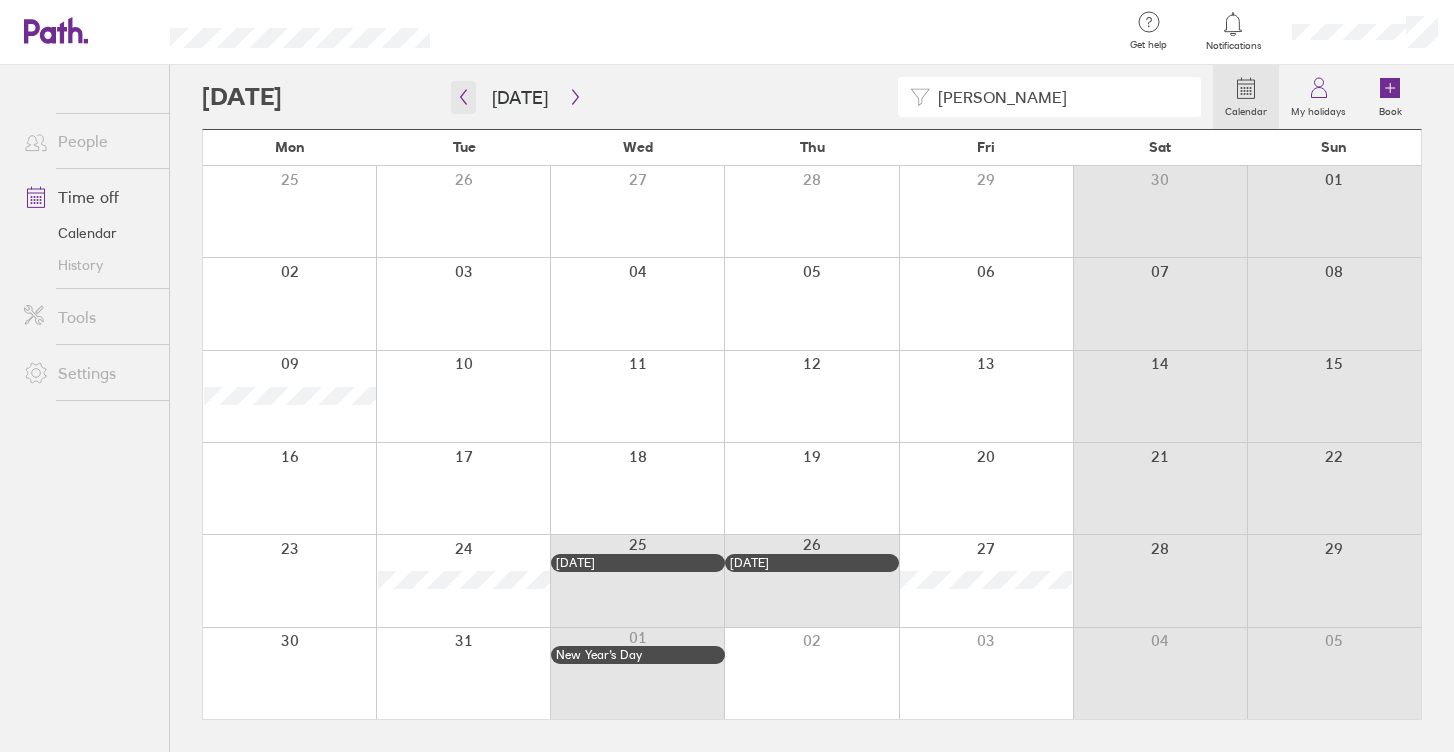 click 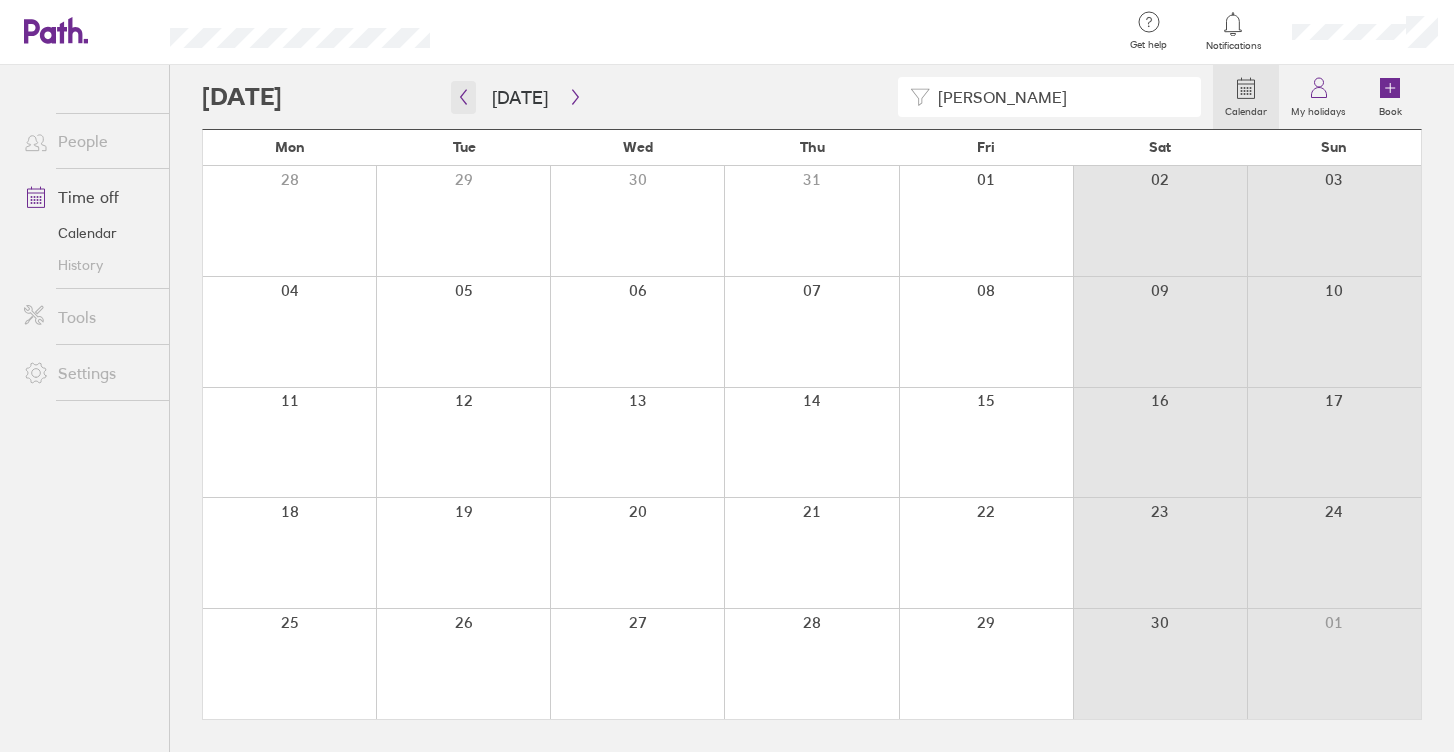 click 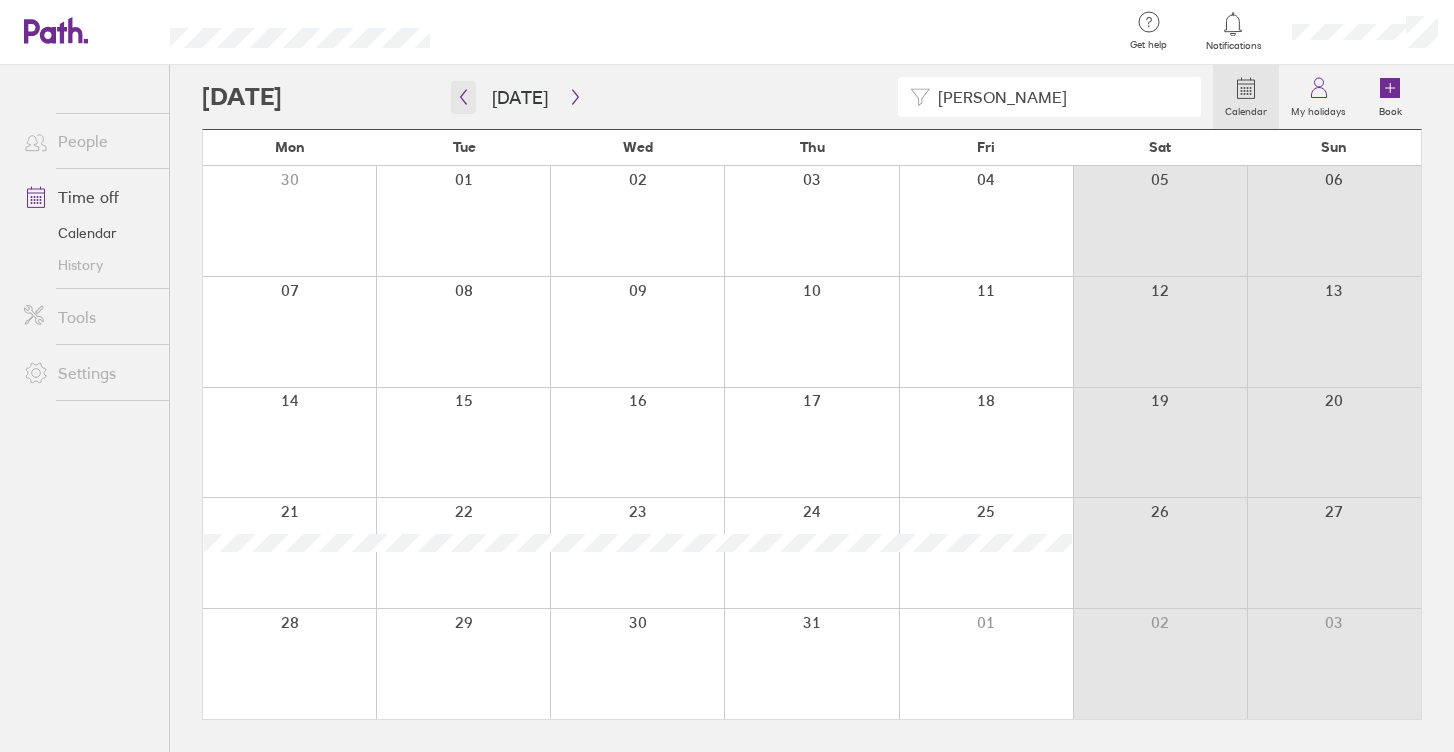 click at bounding box center [463, 97] 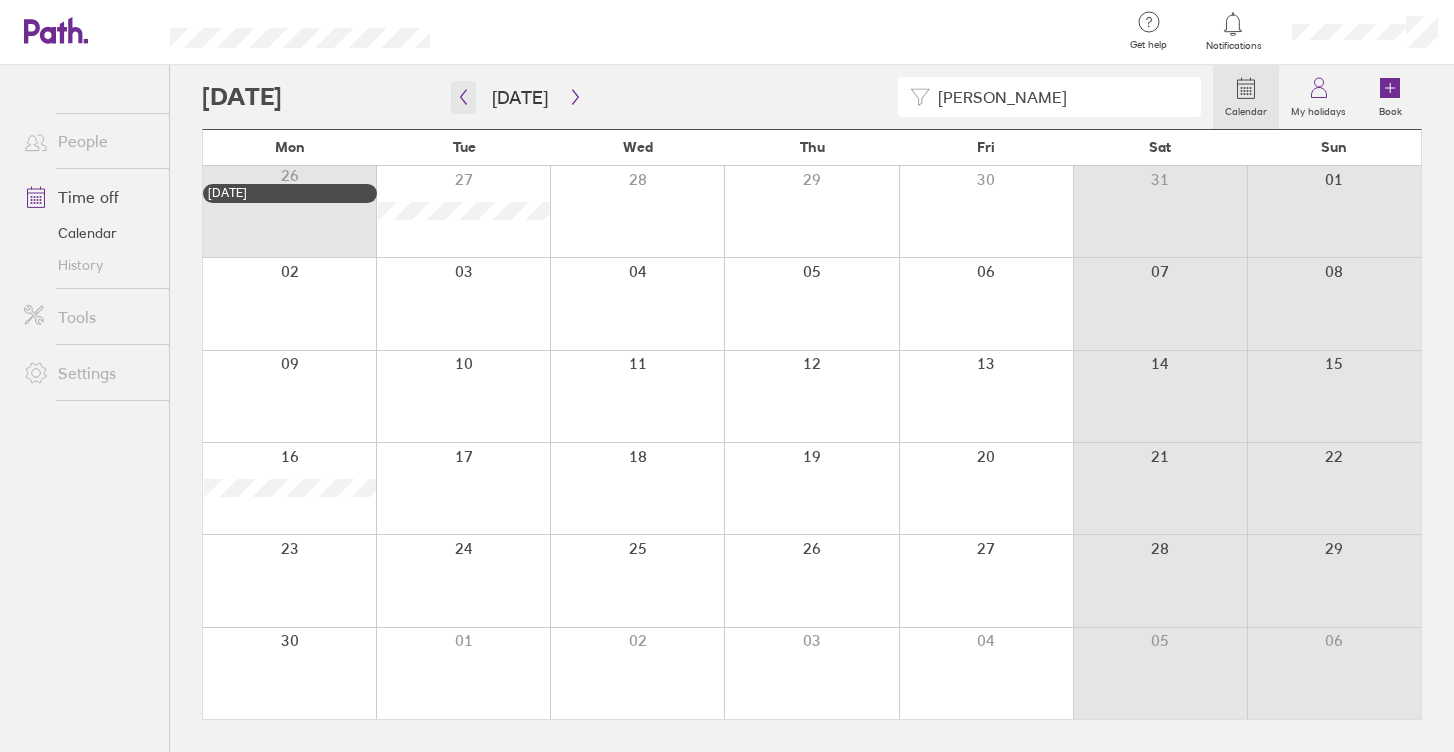 click 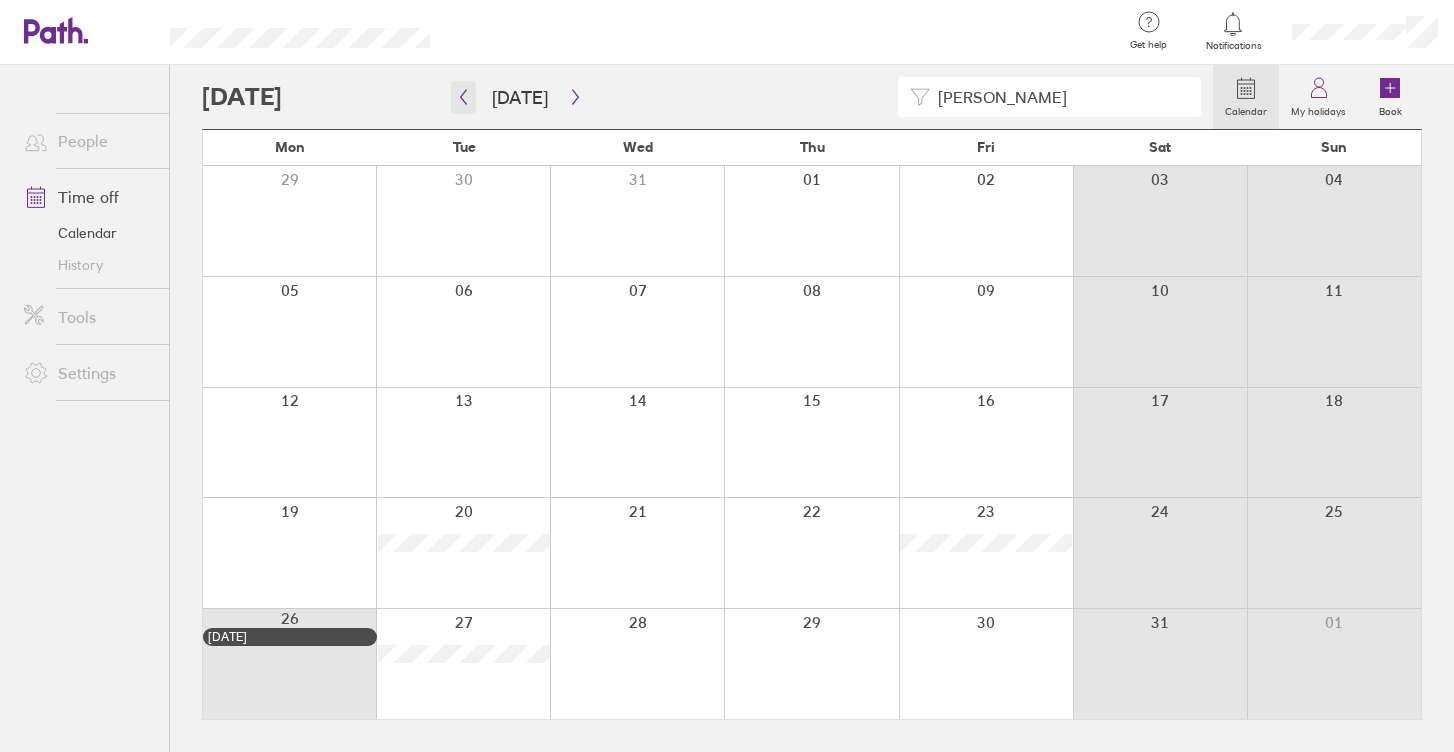 click 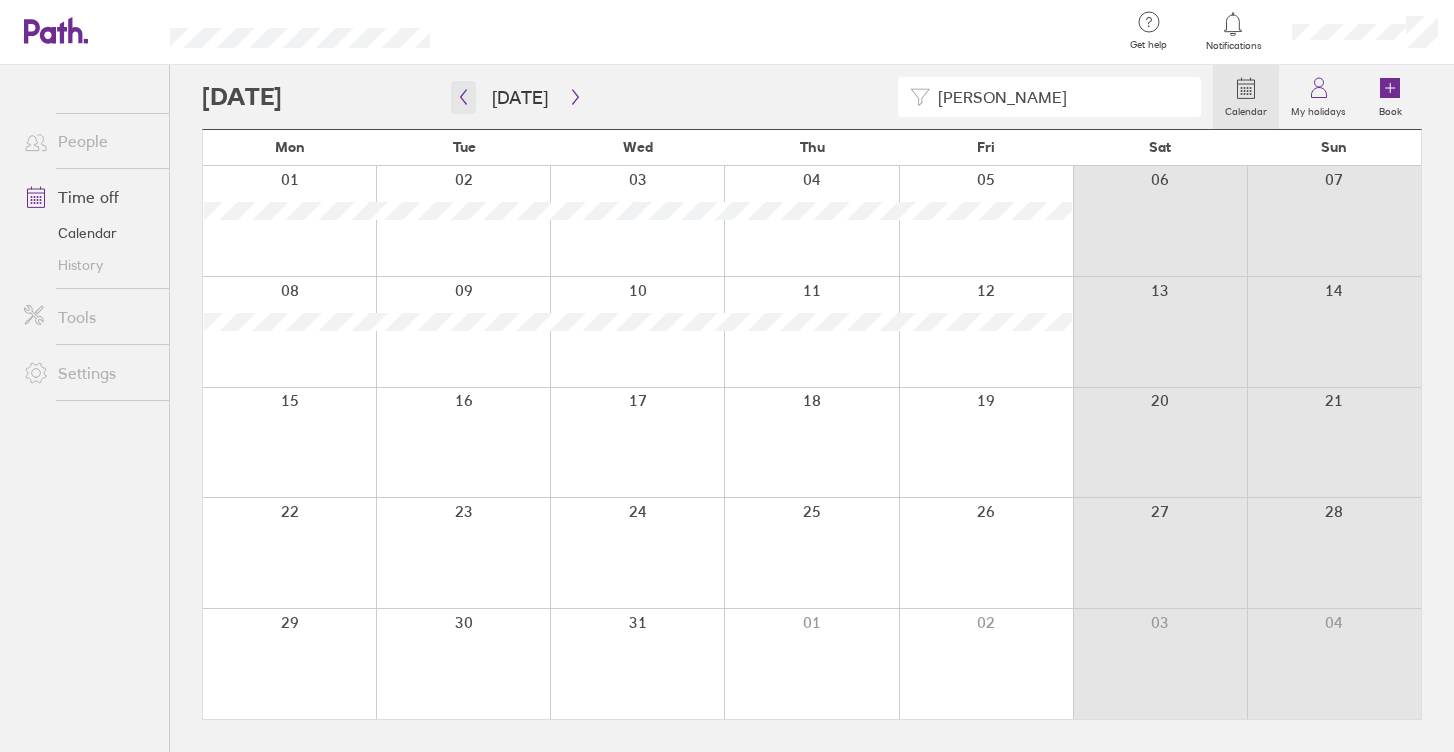 click 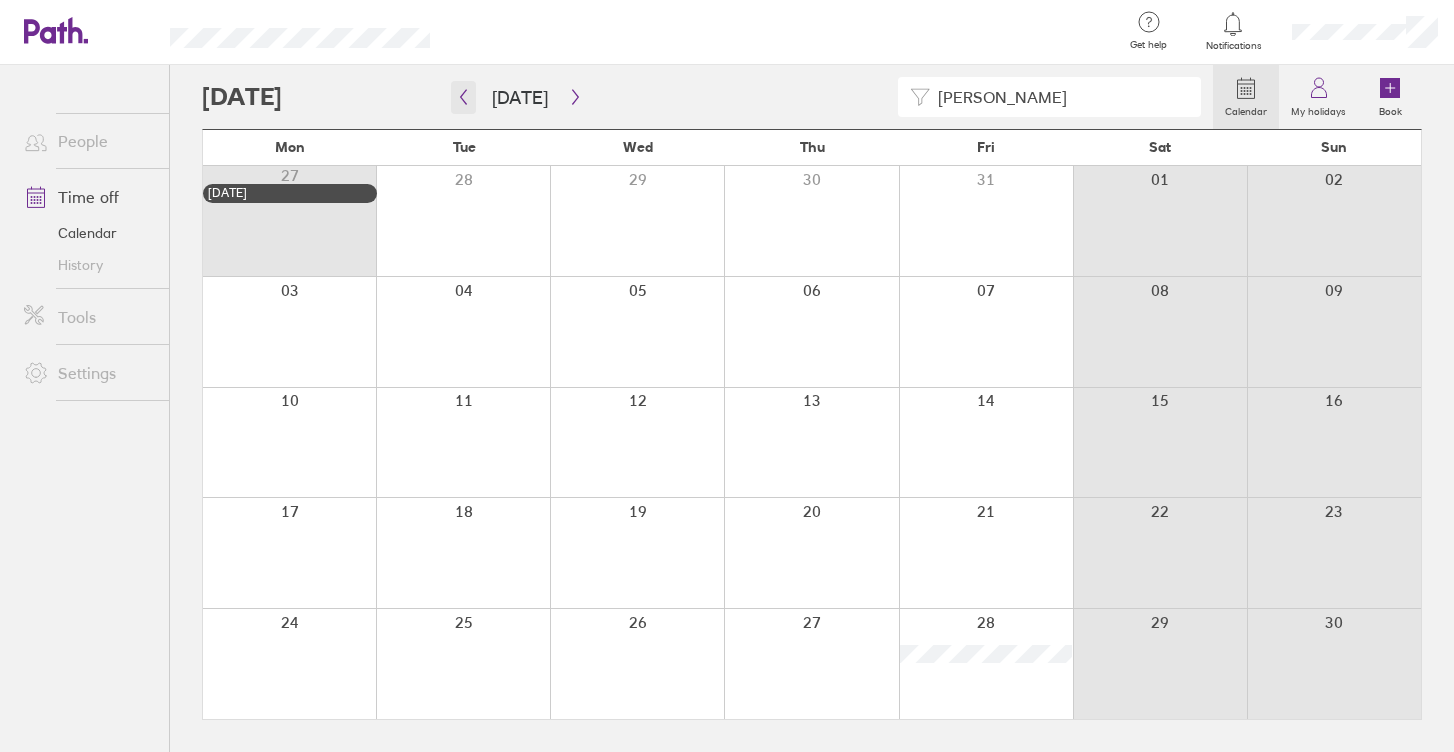 click 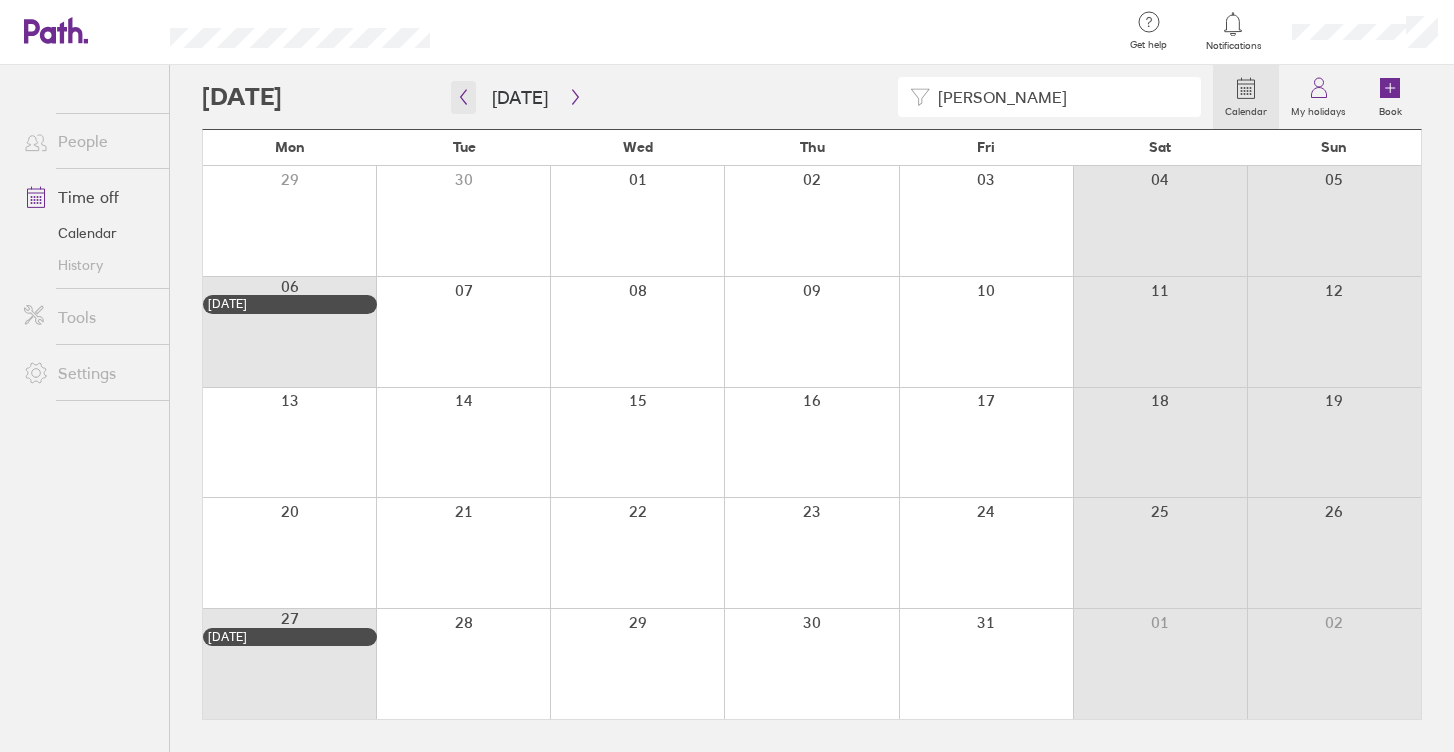 click 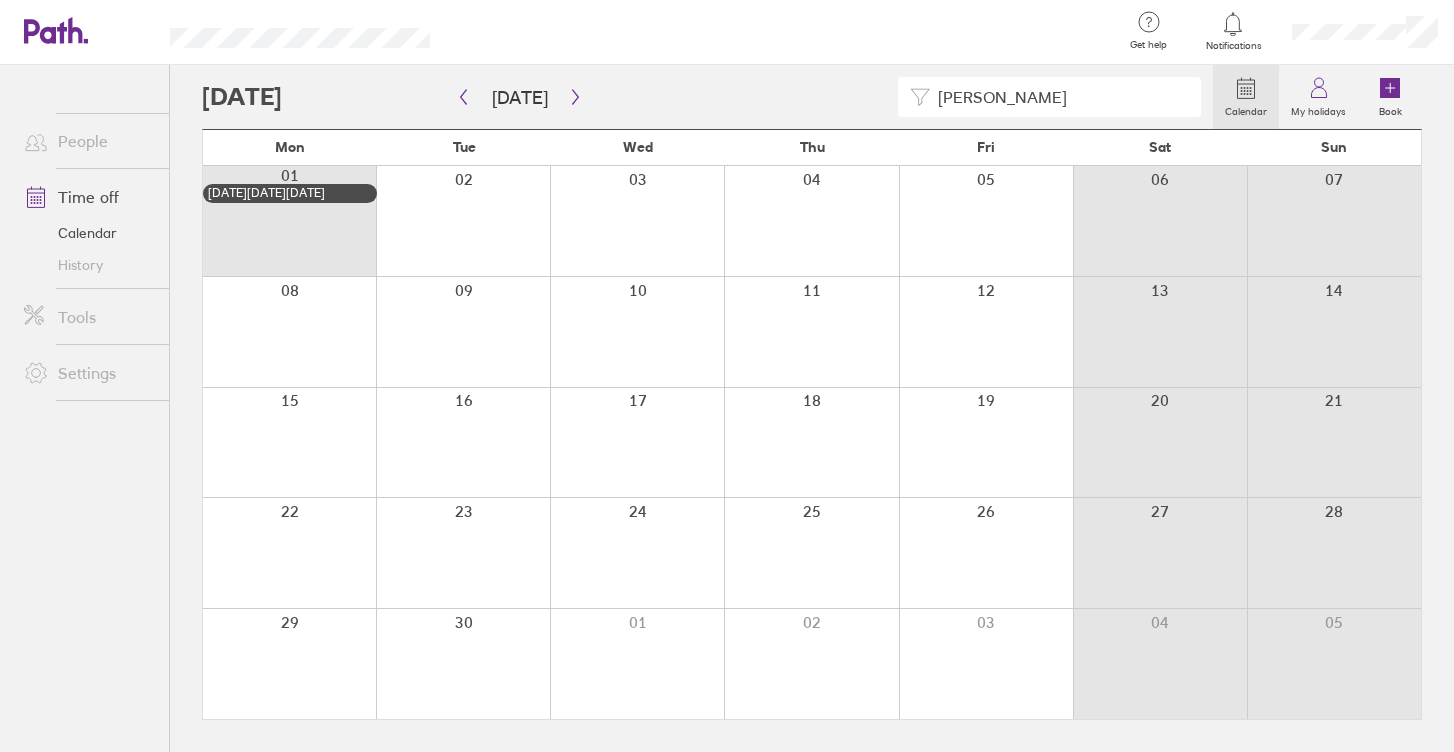 scroll, scrollTop: 0, scrollLeft: 0, axis: both 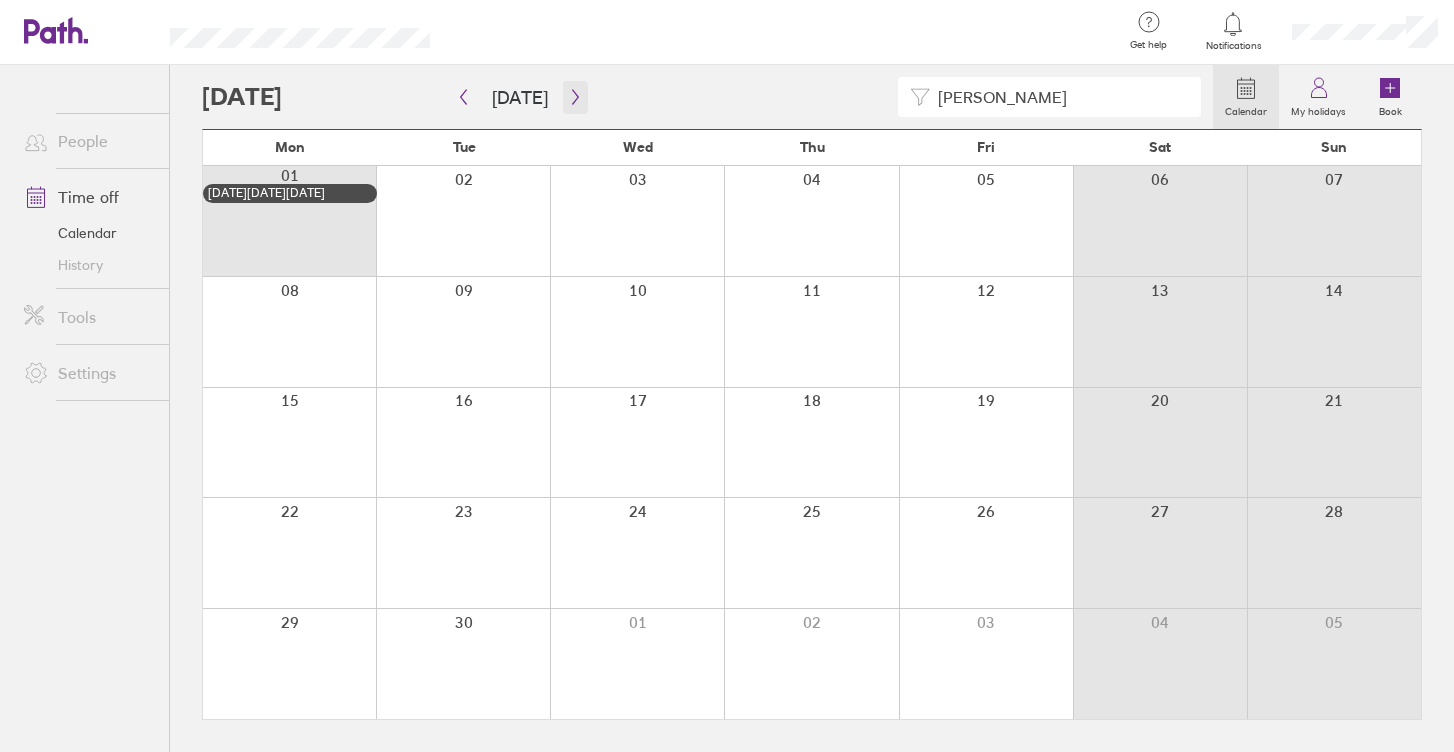 click 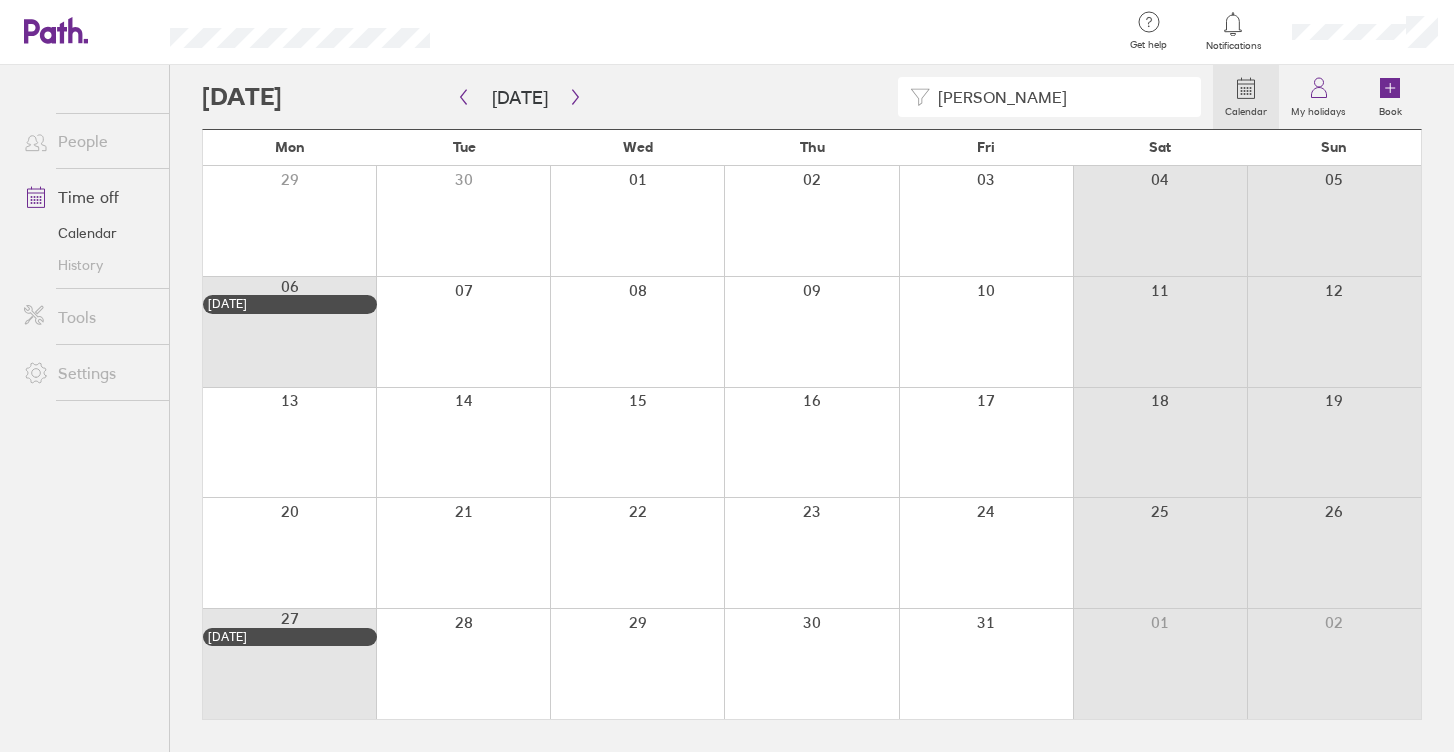 scroll, scrollTop: 0, scrollLeft: 0, axis: both 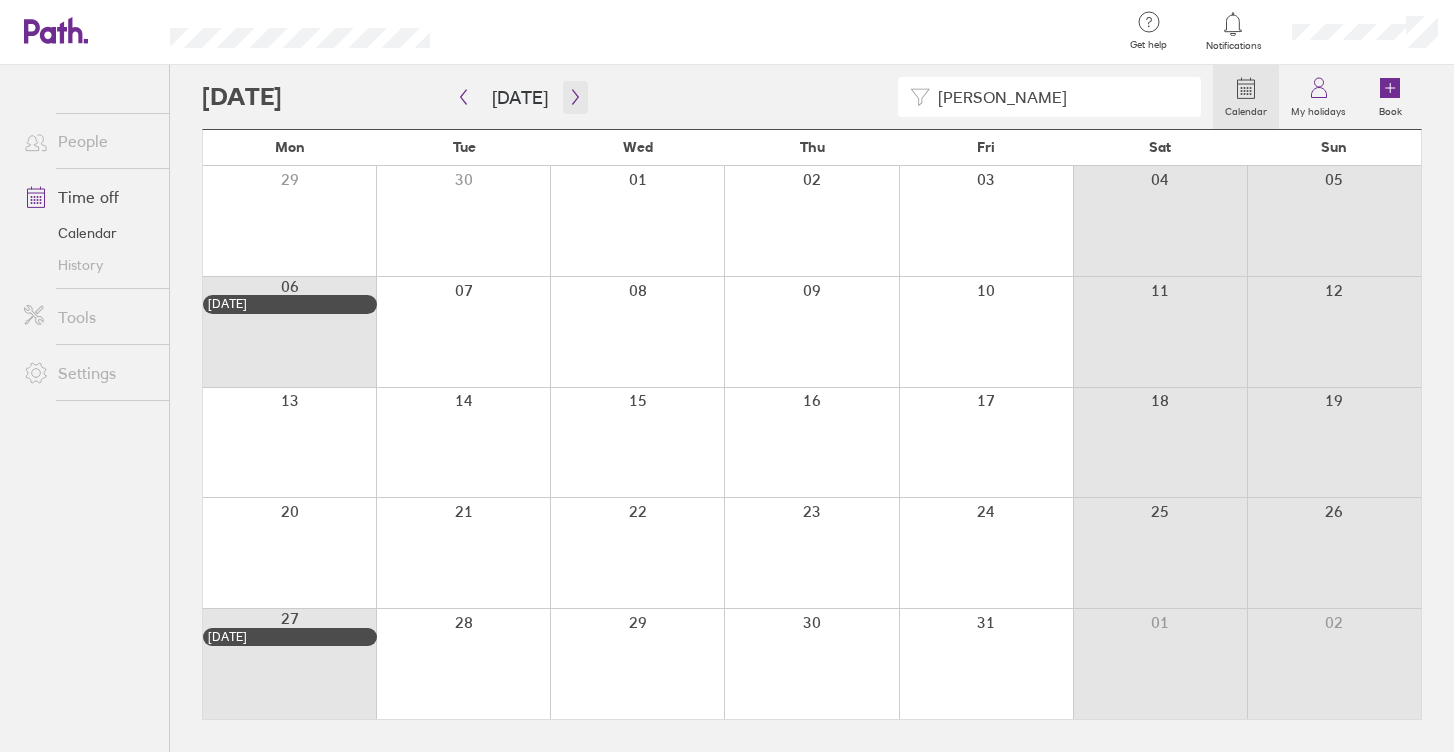 click 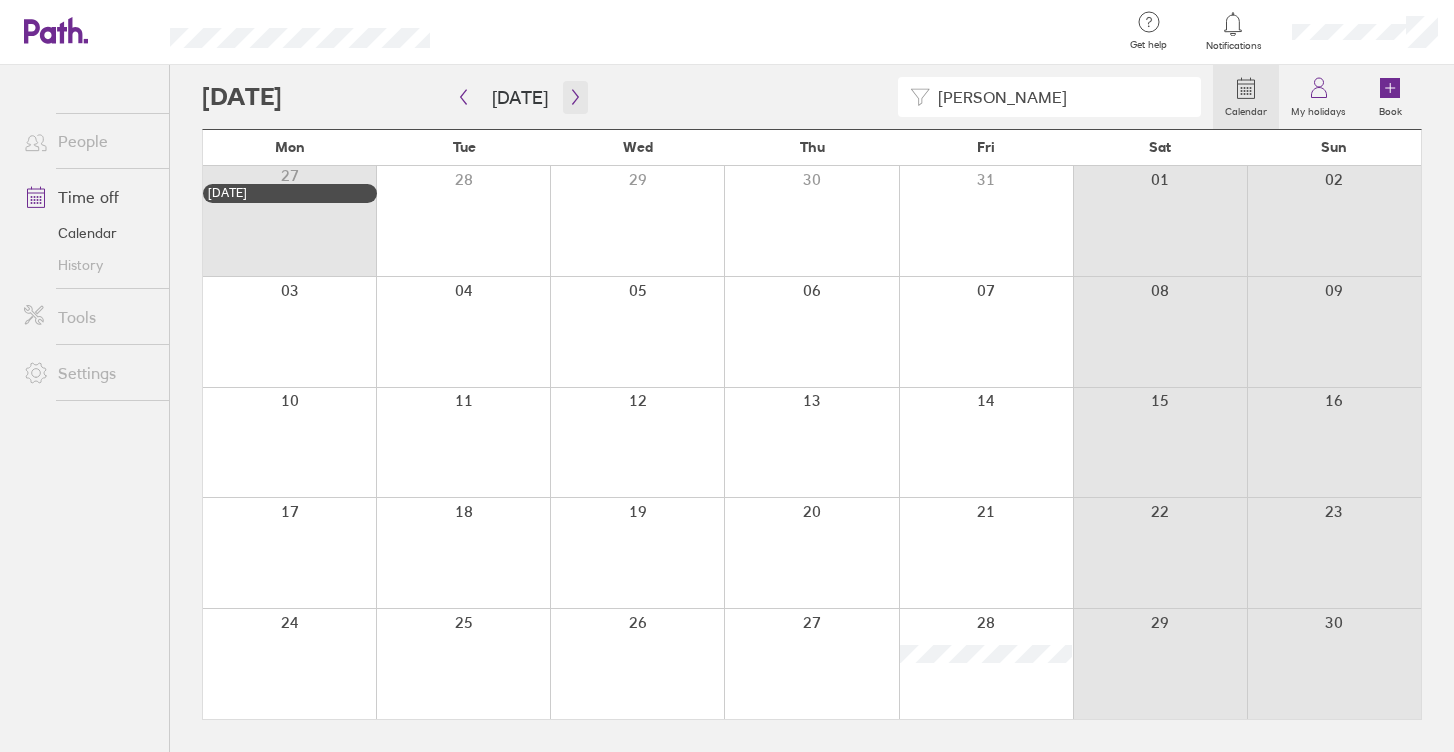 click 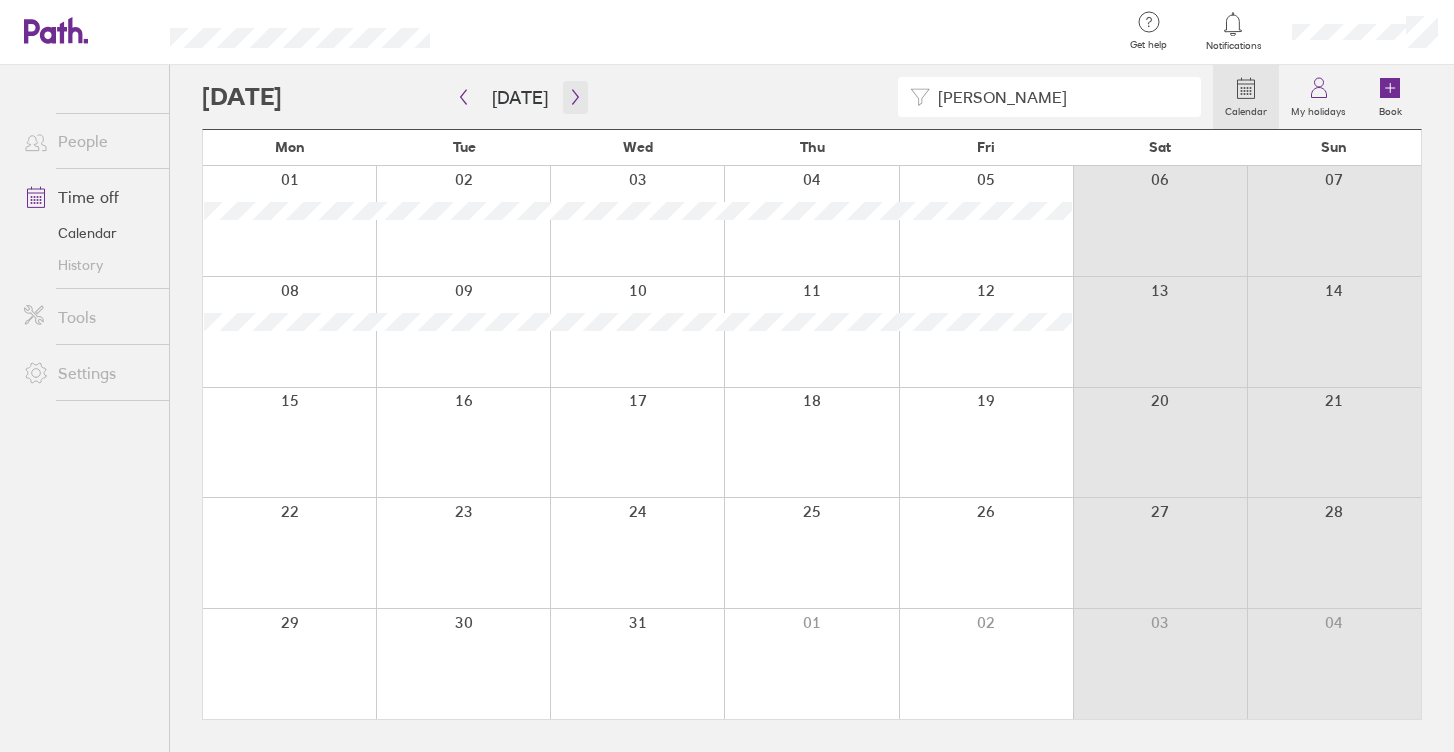 click 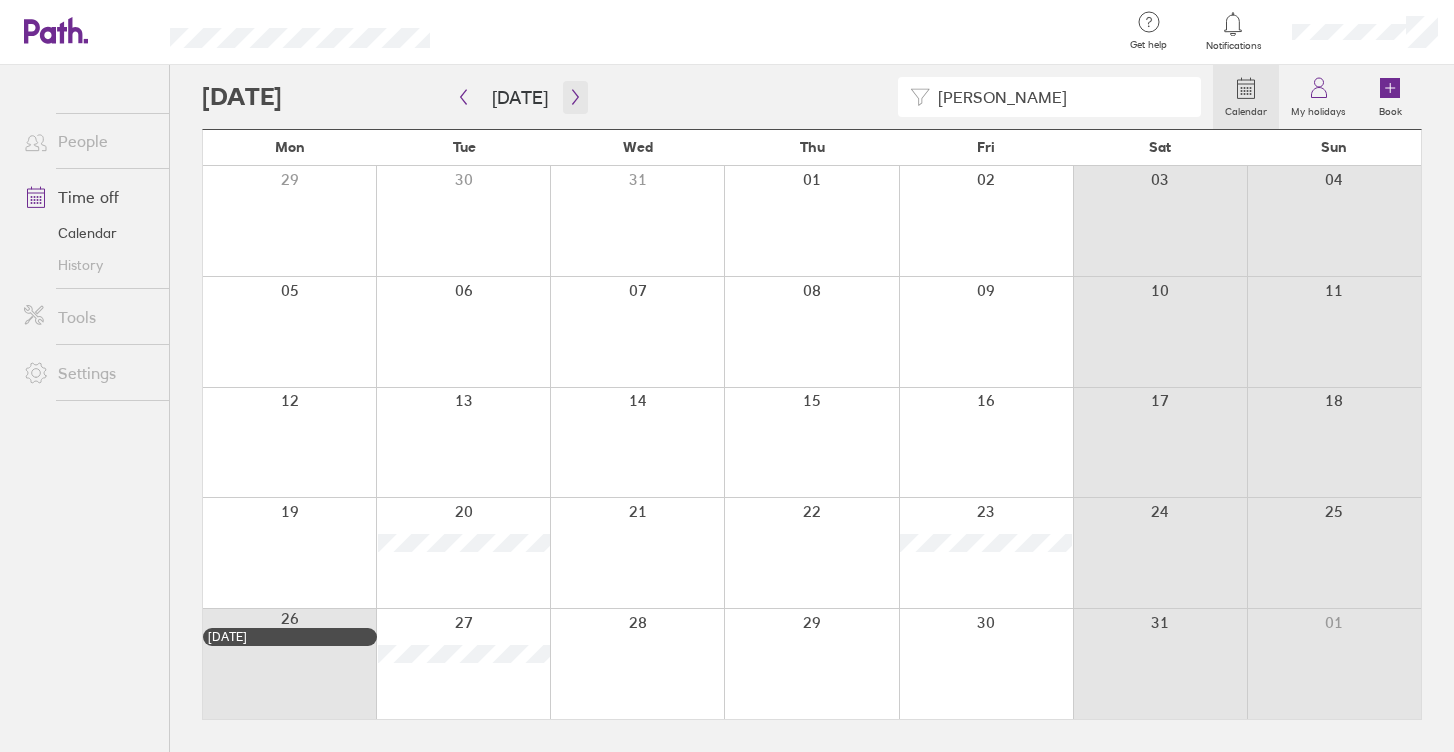 click 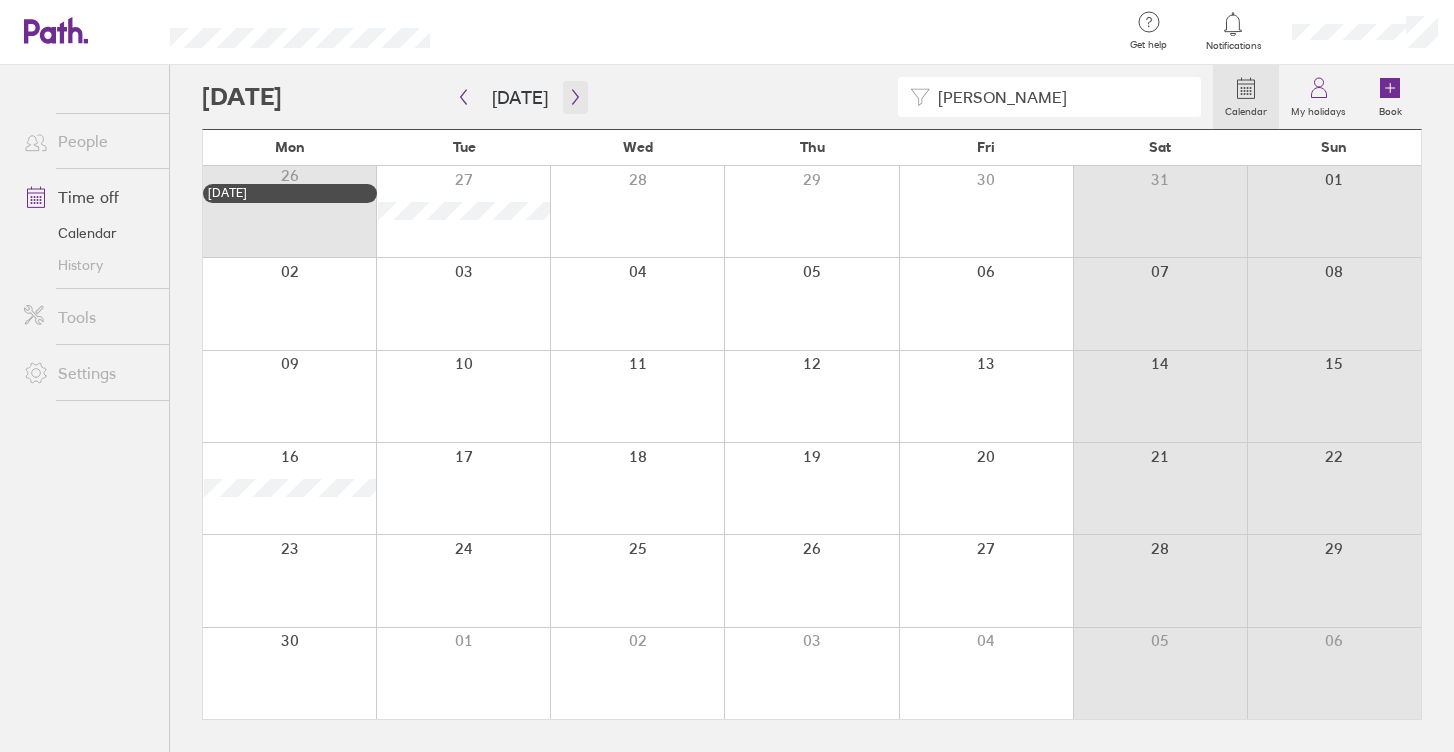 click 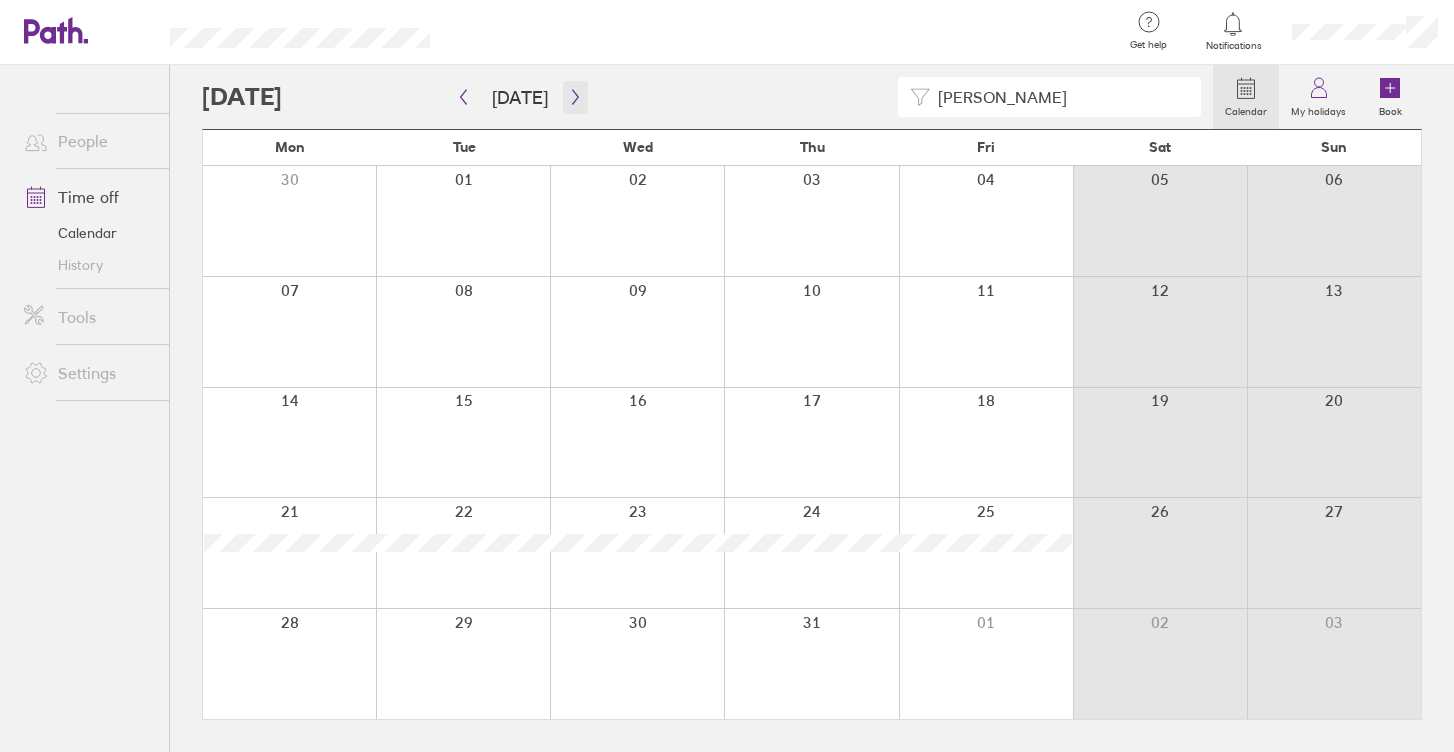 click 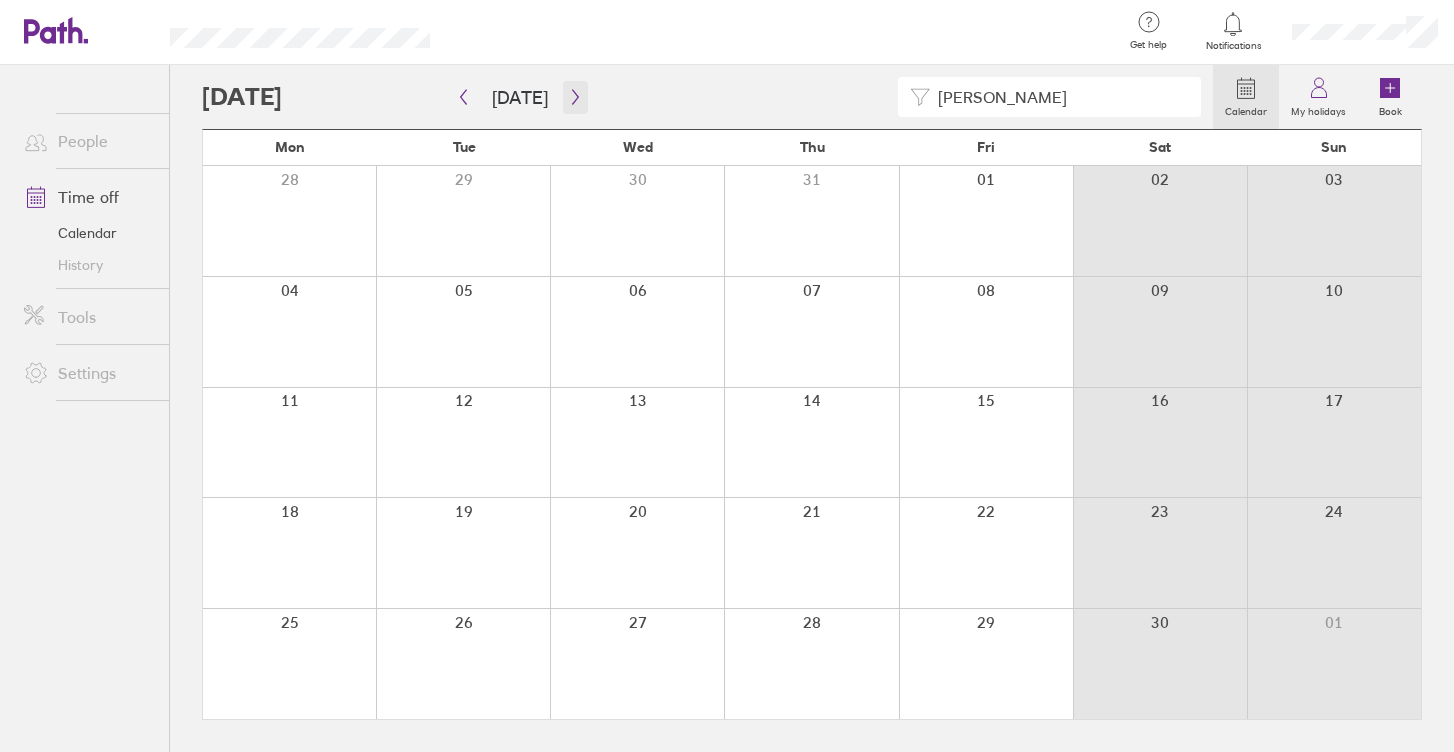 click 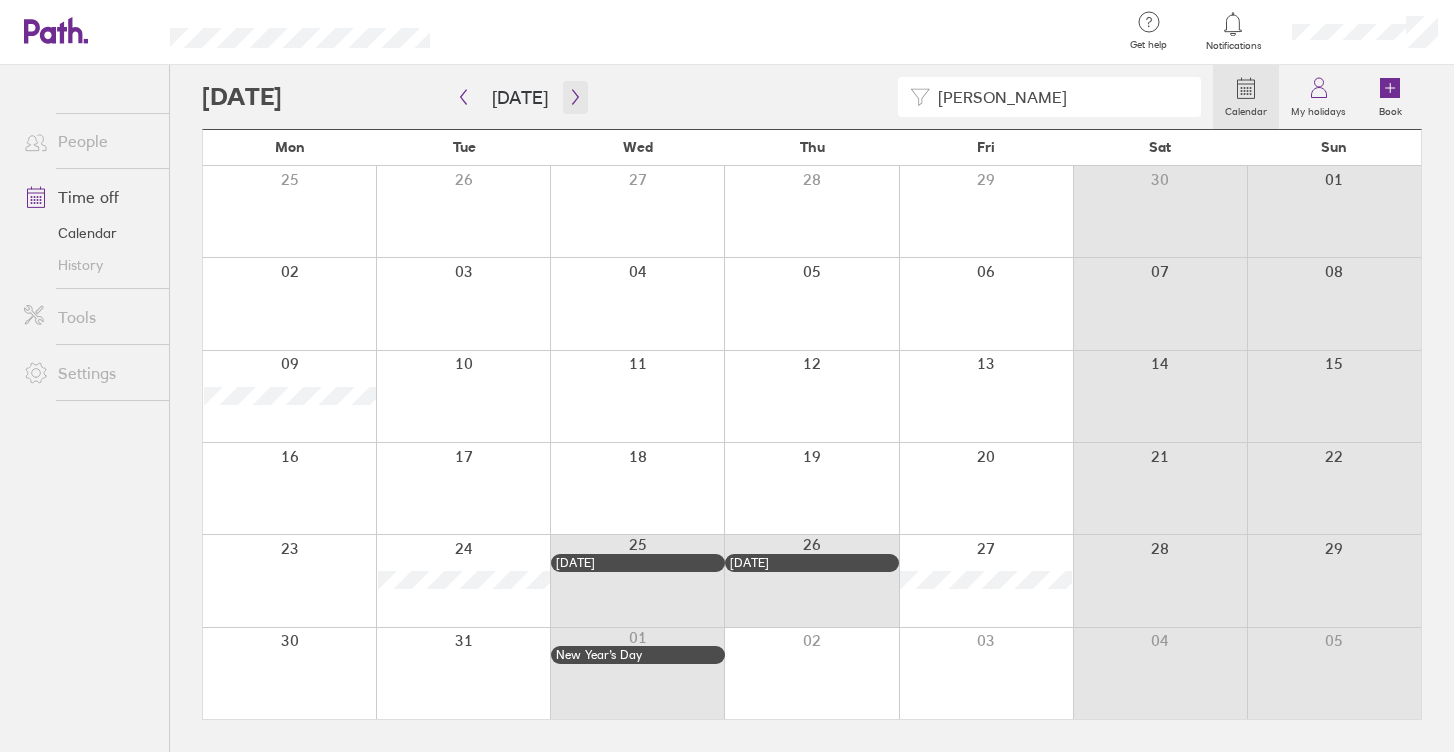 click 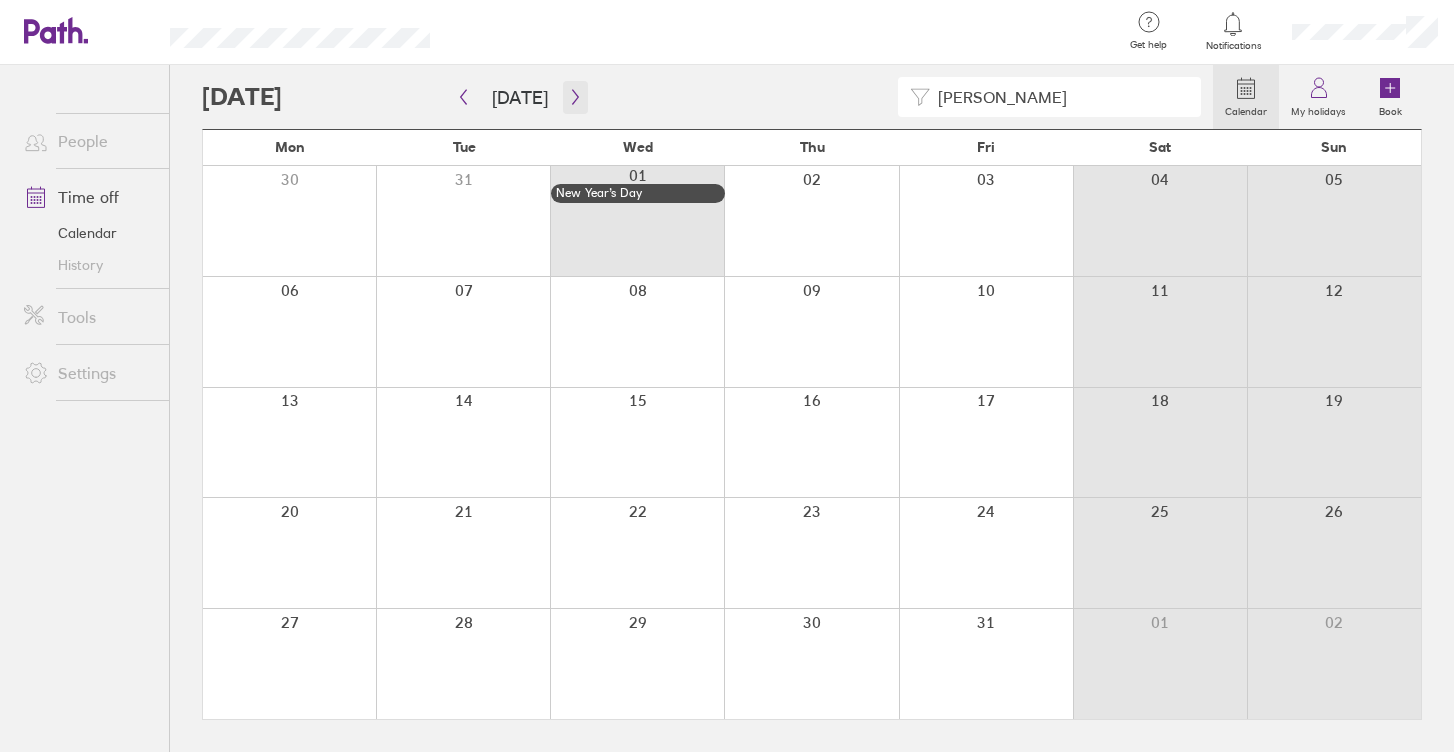 click 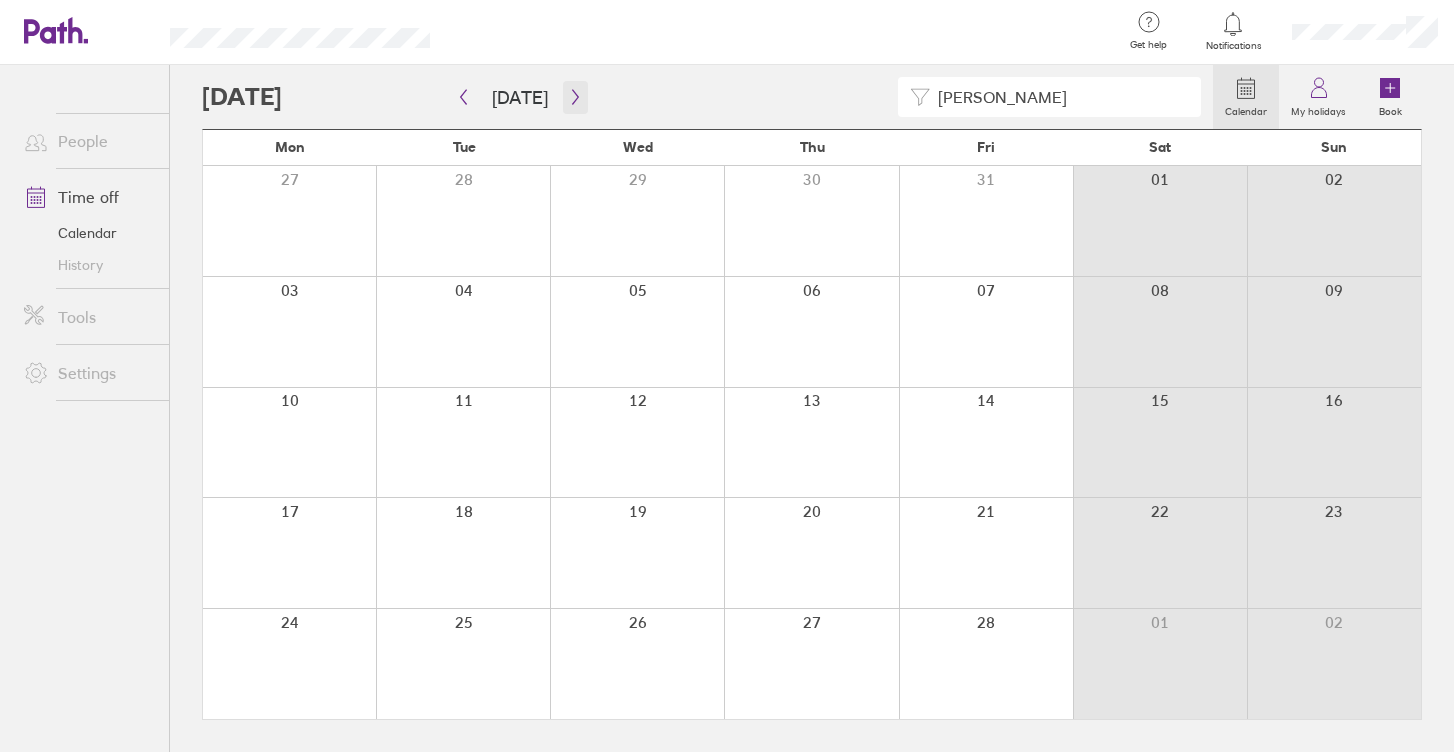 click 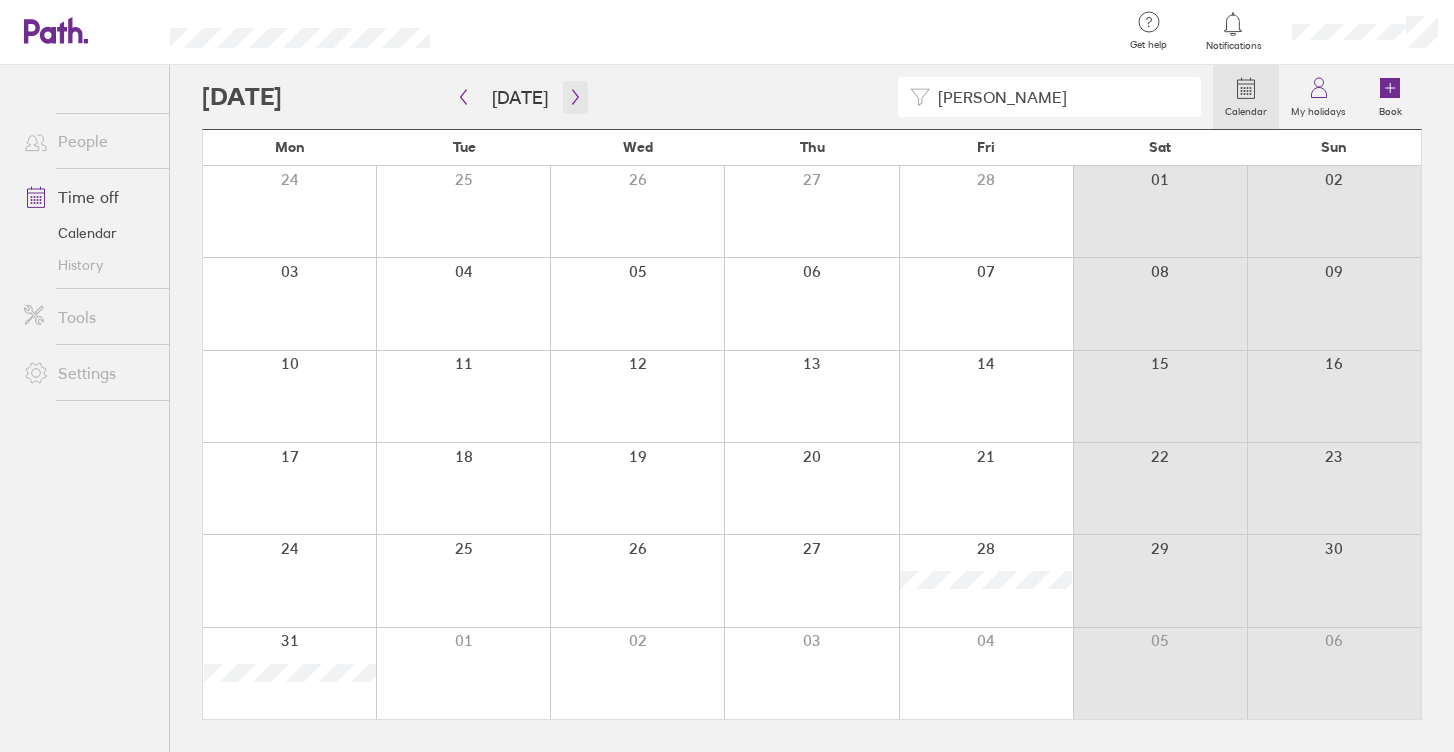 click 